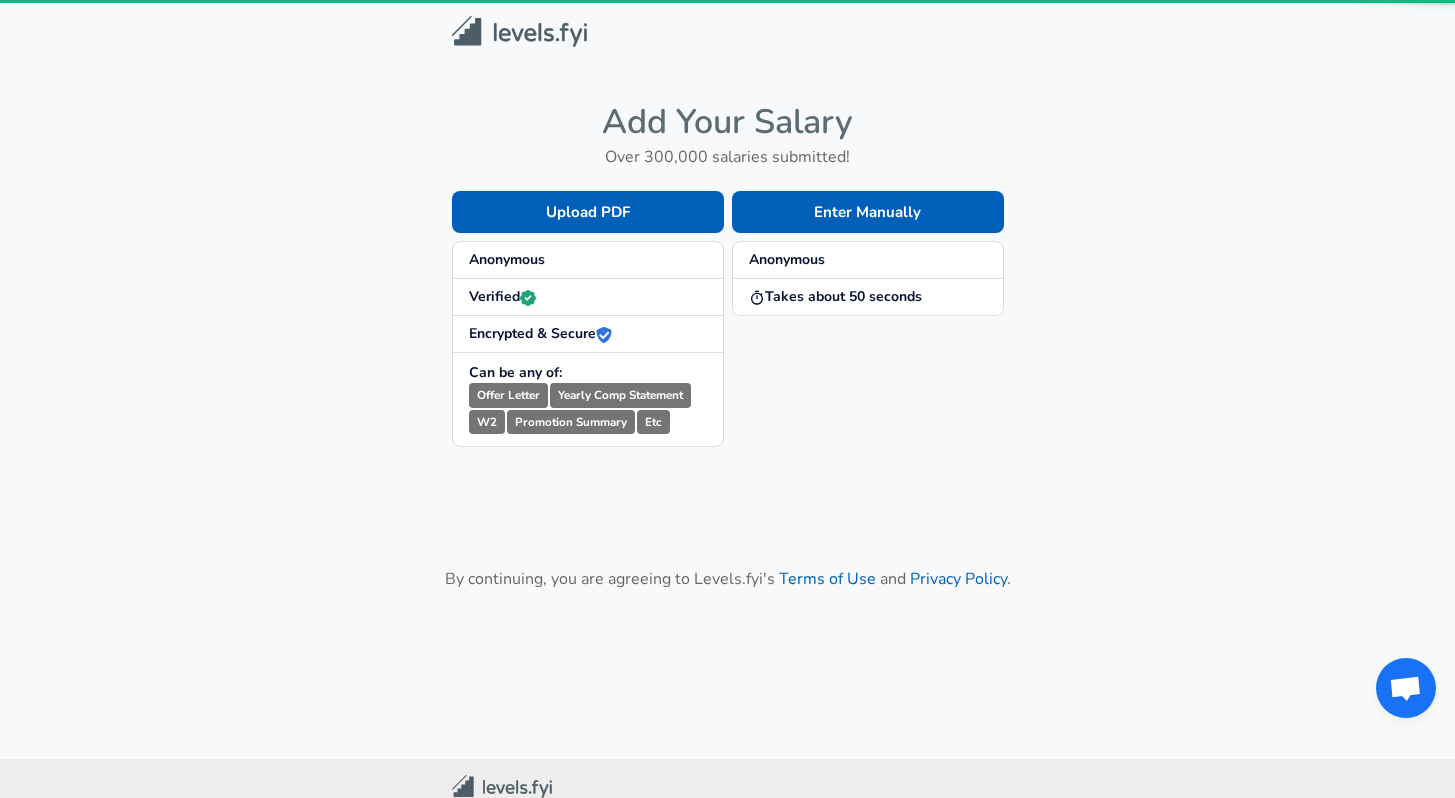 scroll, scrollTop: 0, scrollLeft: 0, axis: both 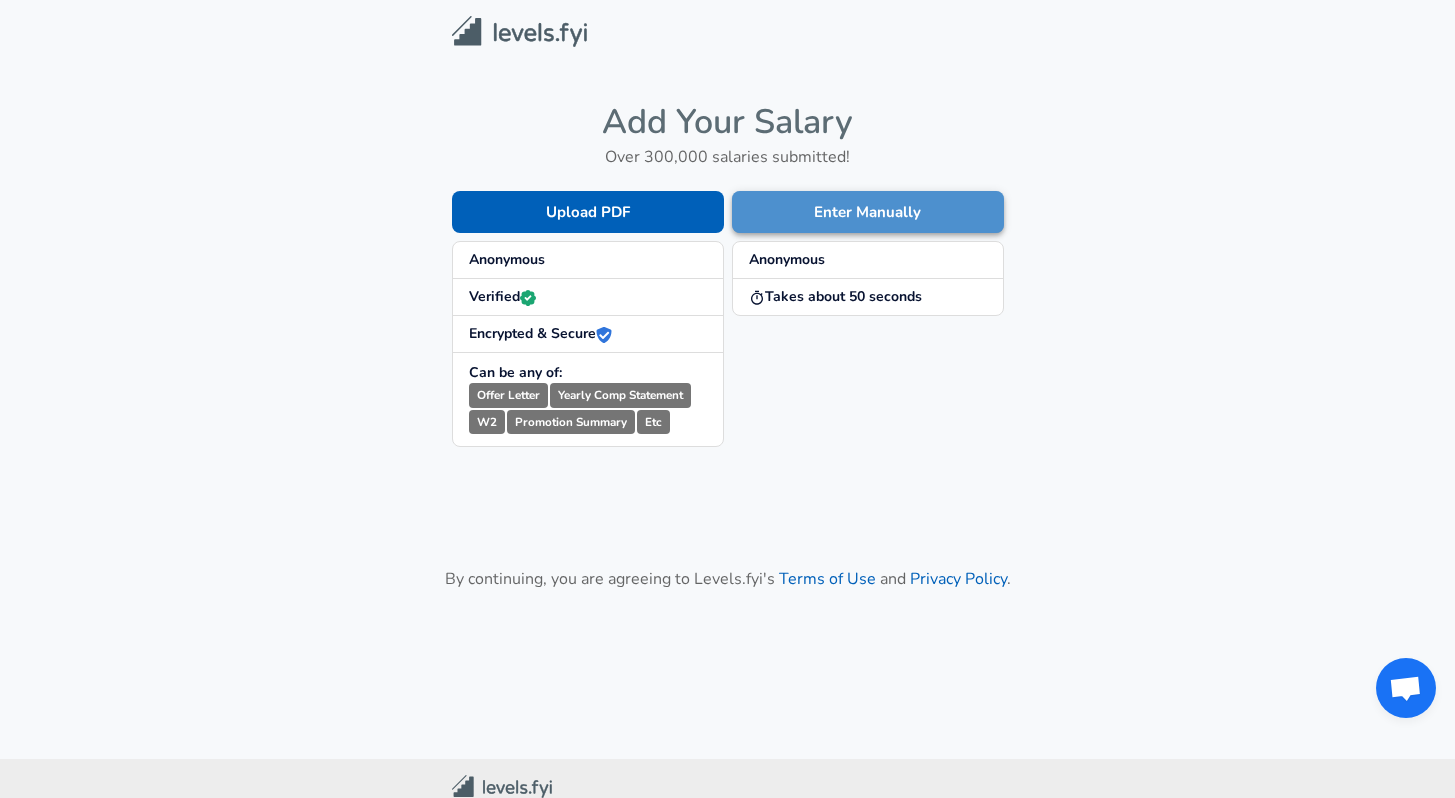 click on "Enter Manually" at bounding box center (868, 212) 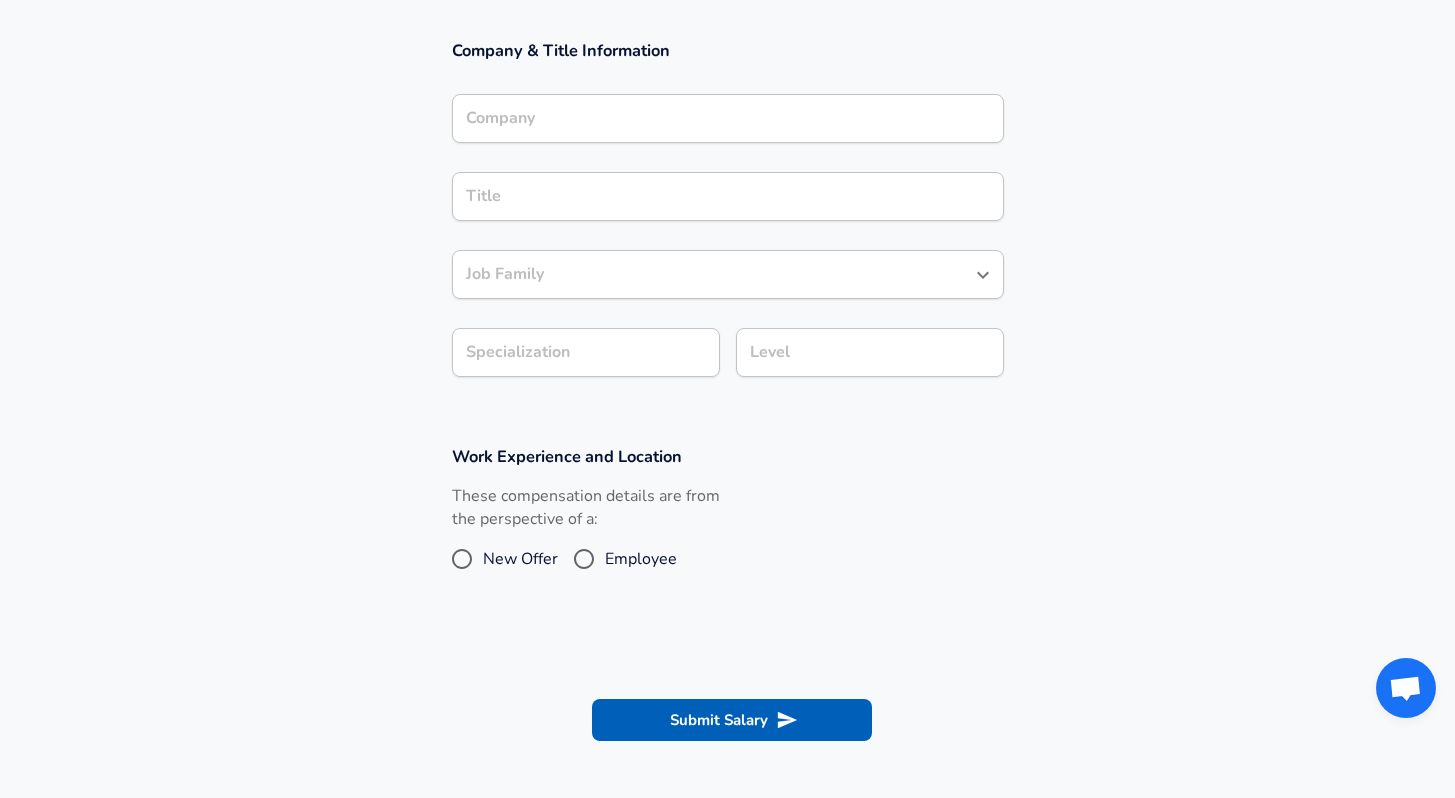 click on "Company" at bounding box center [728, 118] 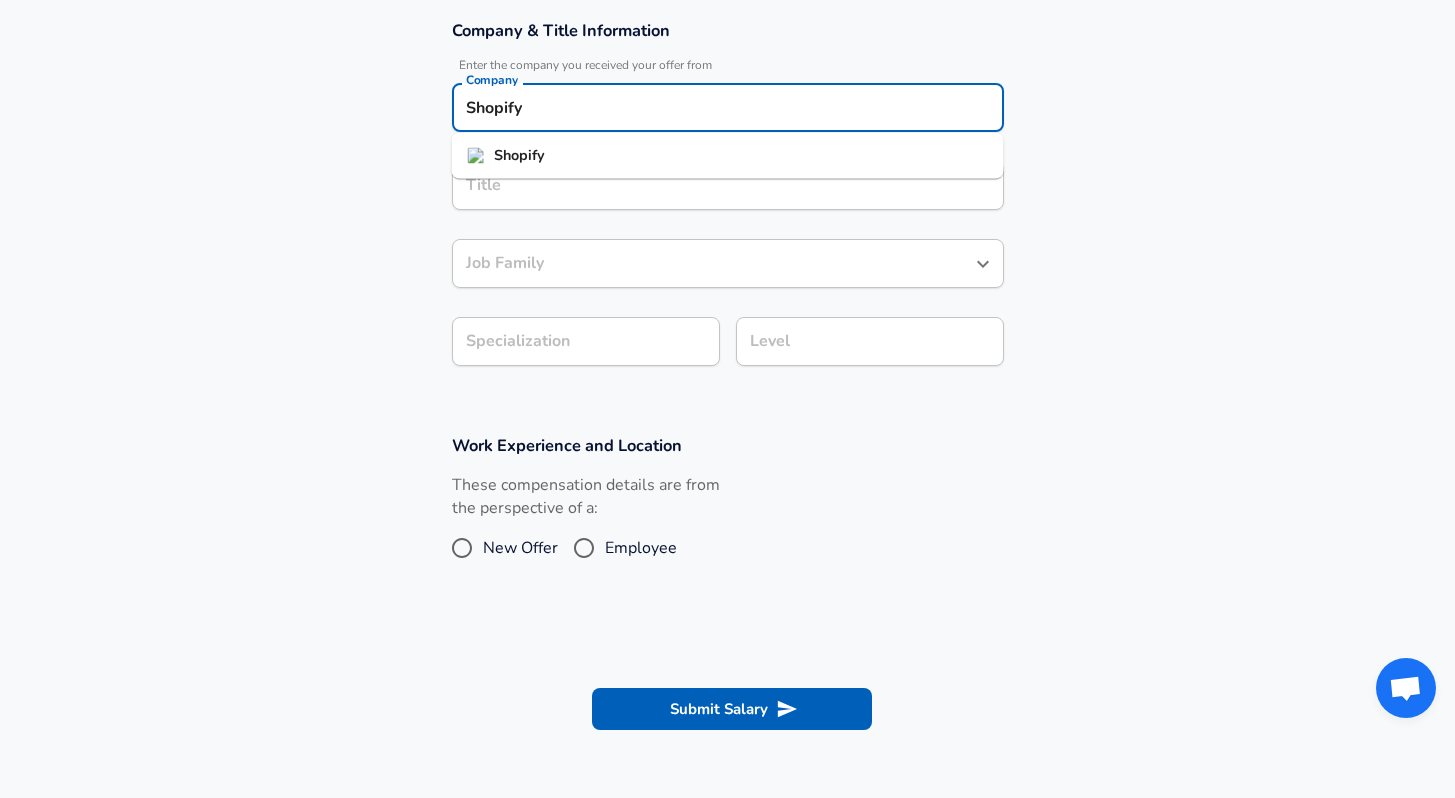click on "Shopify" at bounding box center [728, 156] 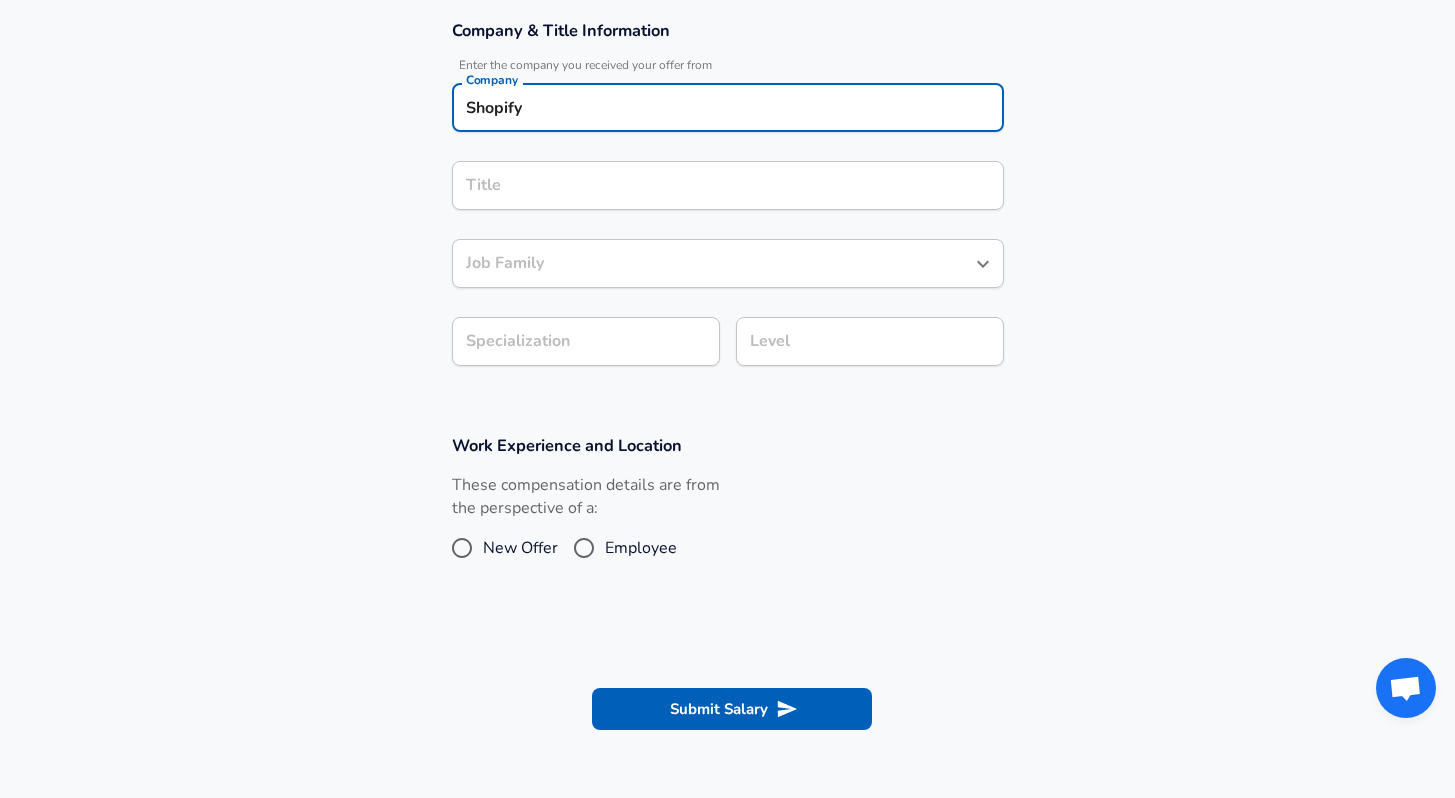 type on "Shopify" 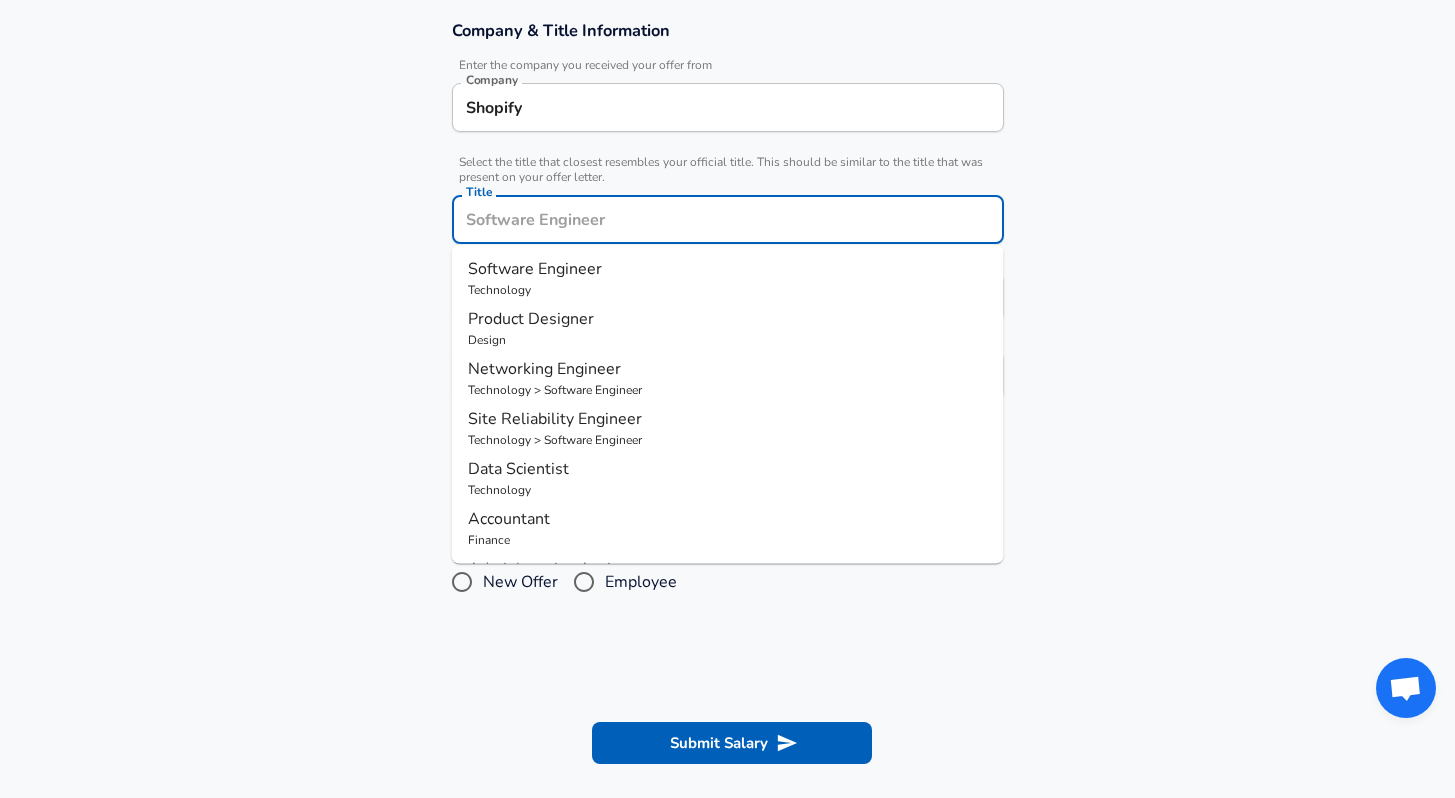 scroll, scrollTop: 400, scrollLeft: 0, axis: vertical 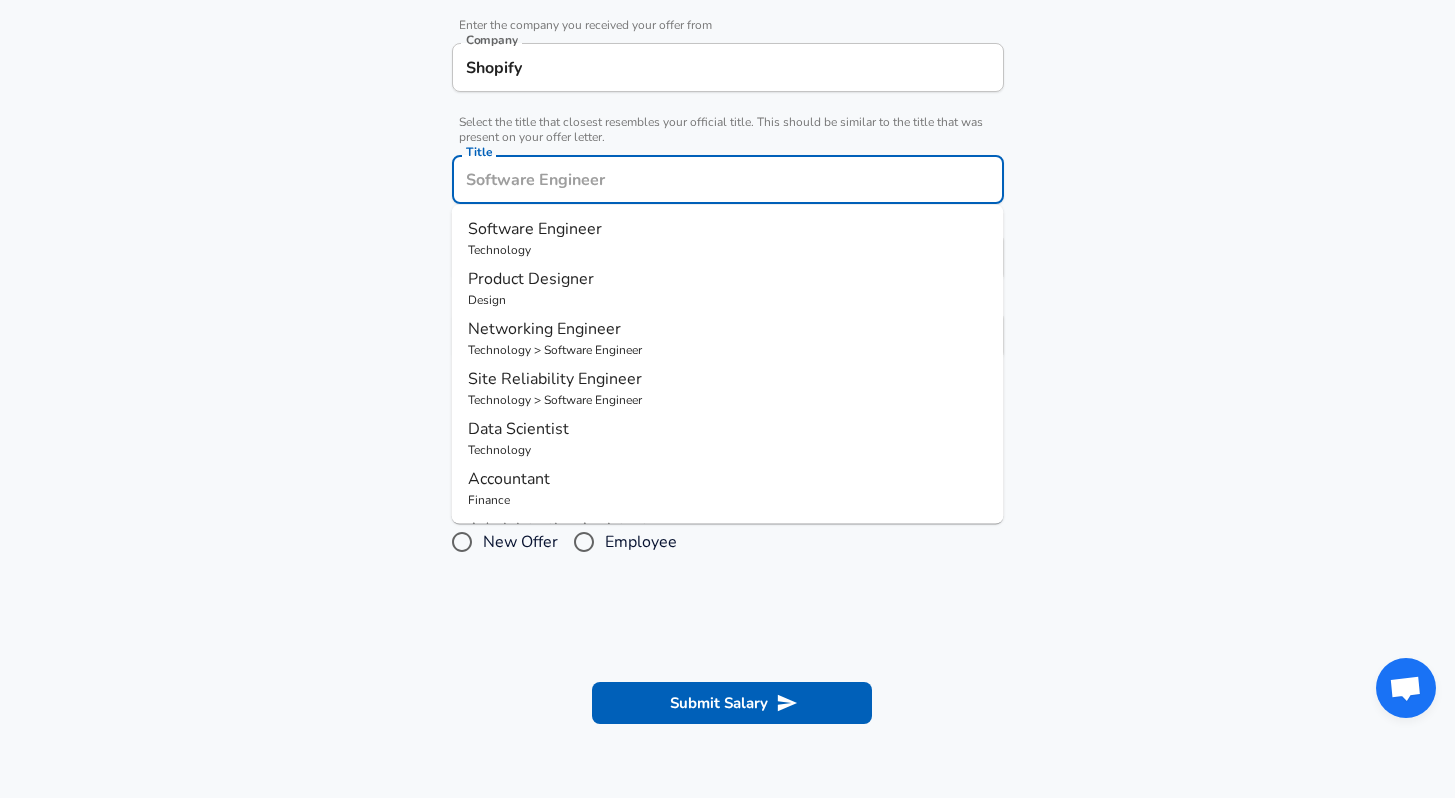 click on "Technology" at bounding box center [728, 250] 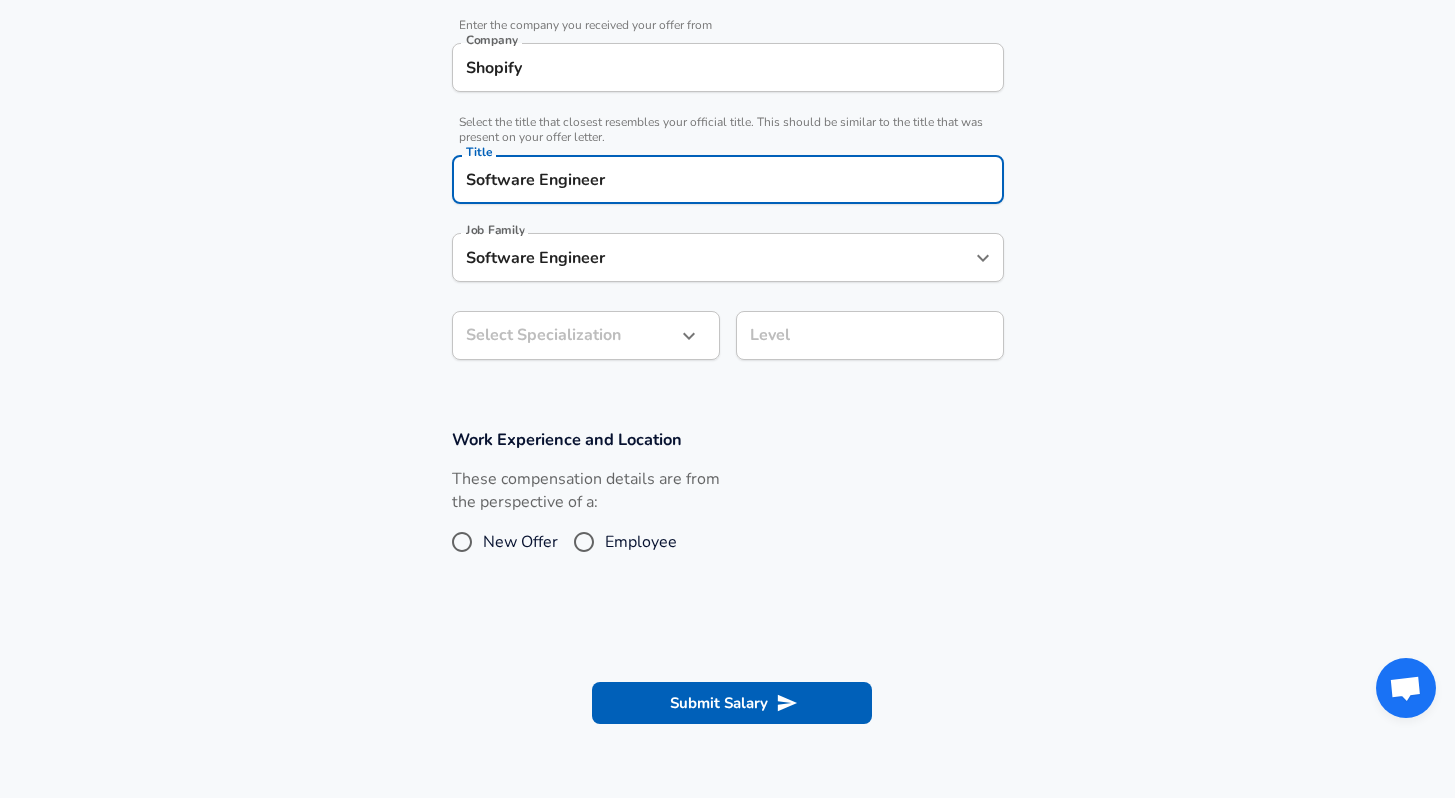 click on "Software Engineer Job Family" at bounding box center [728, 257] 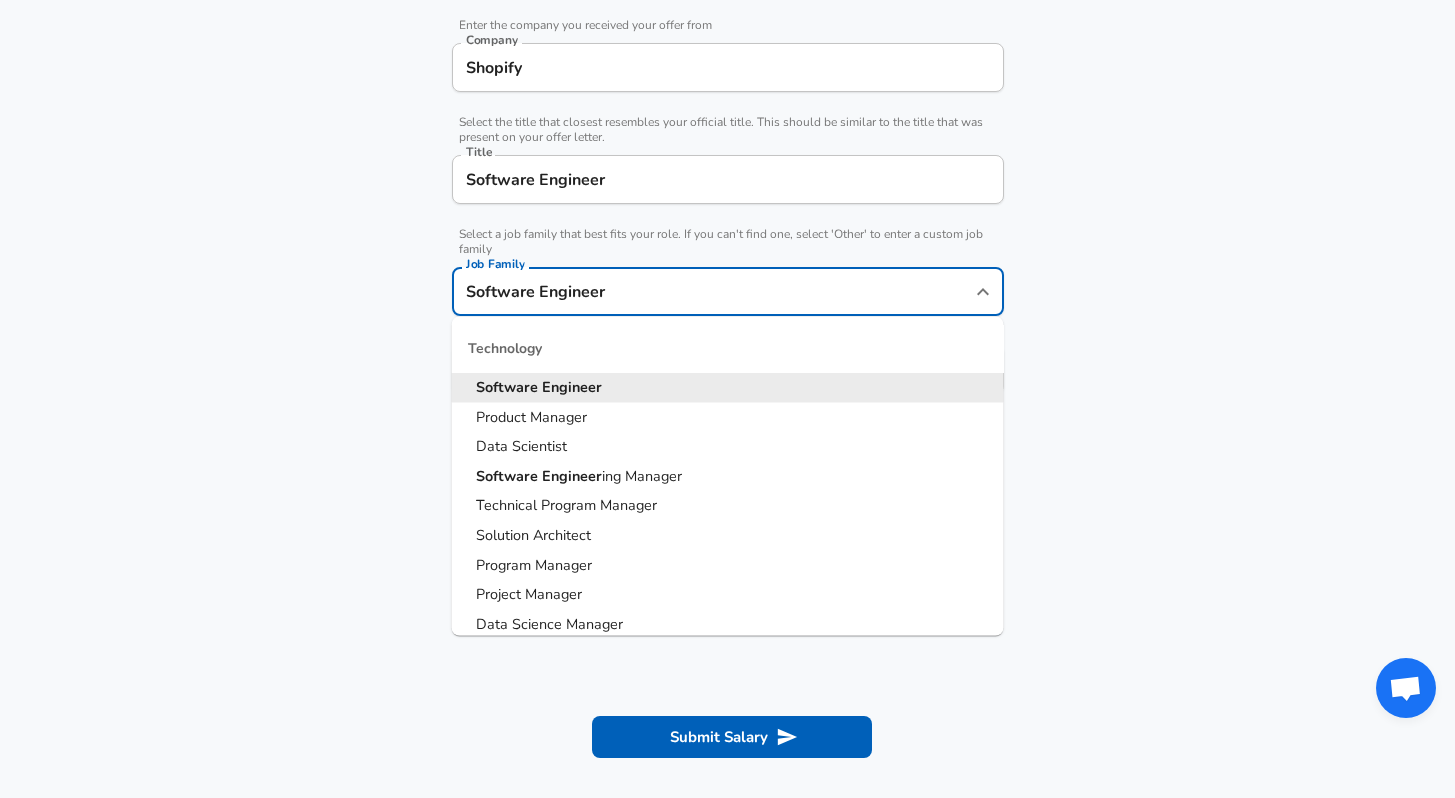 scroll, scrollTop: 440, scrollLeft: 0, axis: vertical 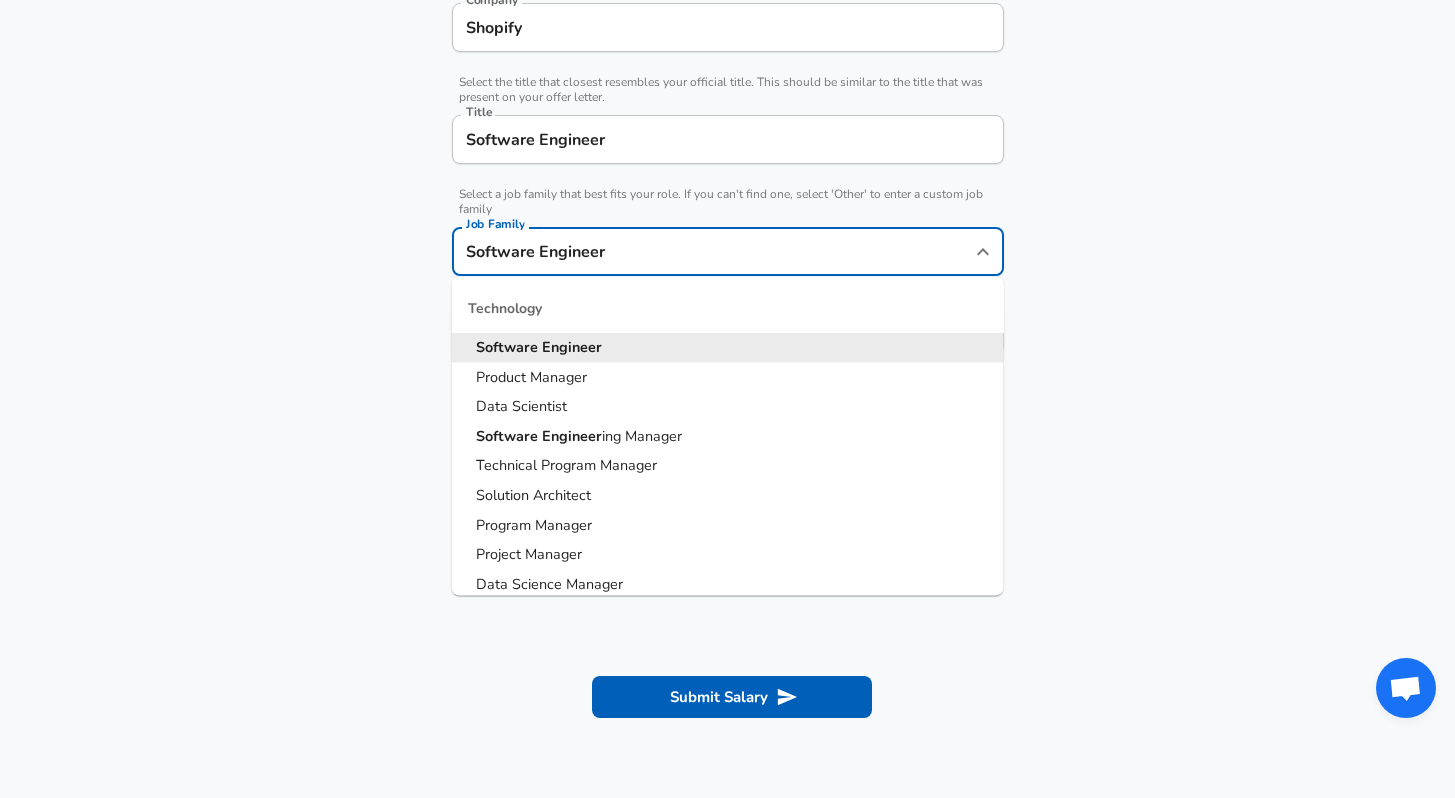 click on "Software     Engineer" at bounding box center (728, 348) 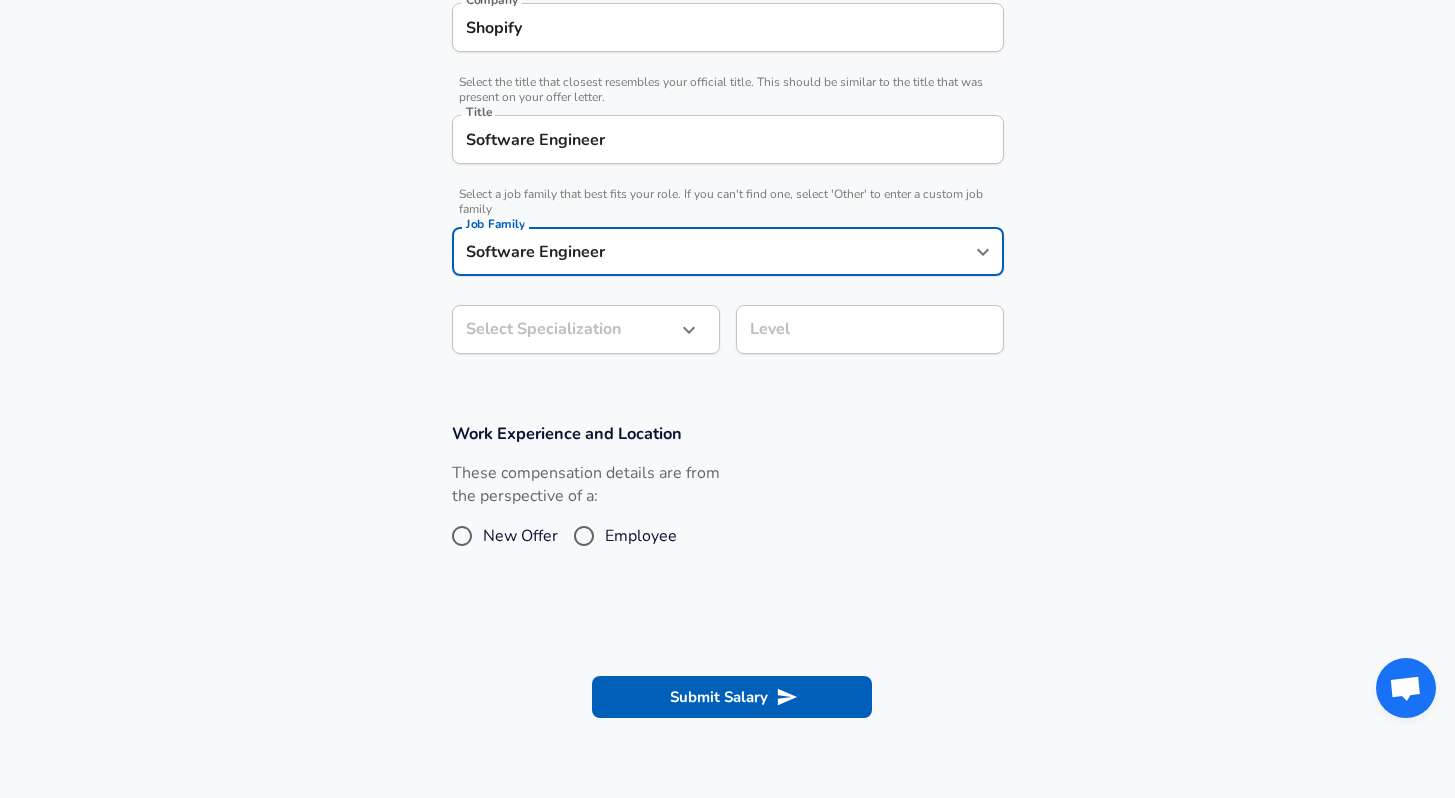 click on "Restart Add Your Salary Upload your offer letter to verify your submission Enhance Privacy and Anonymity No Automatically hides specific fields until there are enough submissions to safely display the full details. More Details Based on your submission and the data points that we have already collected, we will automatically hide and anonymize specific fields if there aren't enough data points to remain sufficiently anonymous. Company & Title Information Enter the company you received your offer from Company Shopify Company Select the title that closest resembles your official title. This should be similar to the title that was present on your offer letter. Title Software Engineer Title Select a job family that best fits your role. If you can't find one, select 'Other' to enter a custom job family Job Family Software Engineer Job Family Select Specialization Select Specialization Level Level Work Experience and Location These compensation details are from the perspective of a: New Offer Employee" at bounding box center (727, -41) 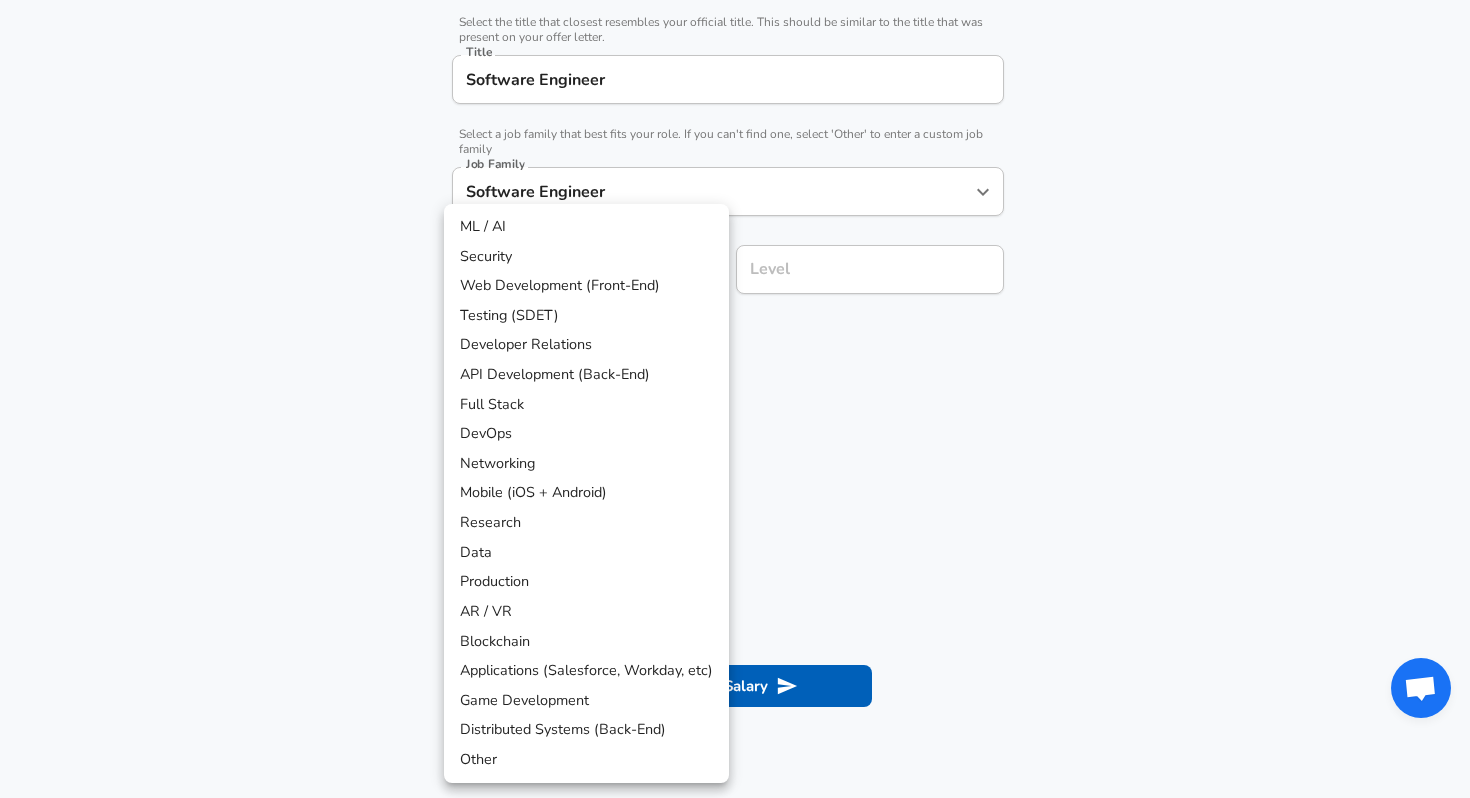 click at bounding box center (735, 399) 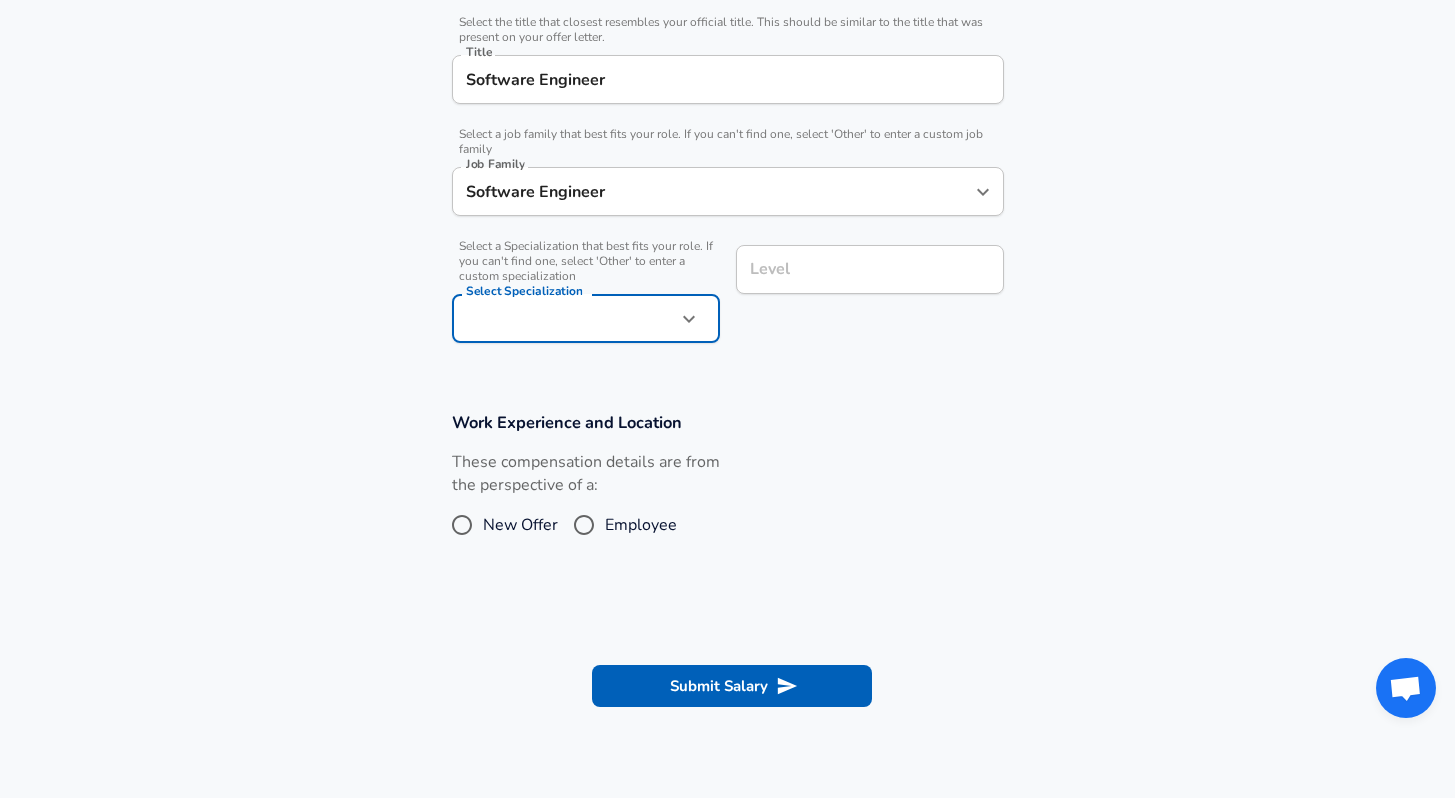click on "Level" at bounding box center (870, 269) 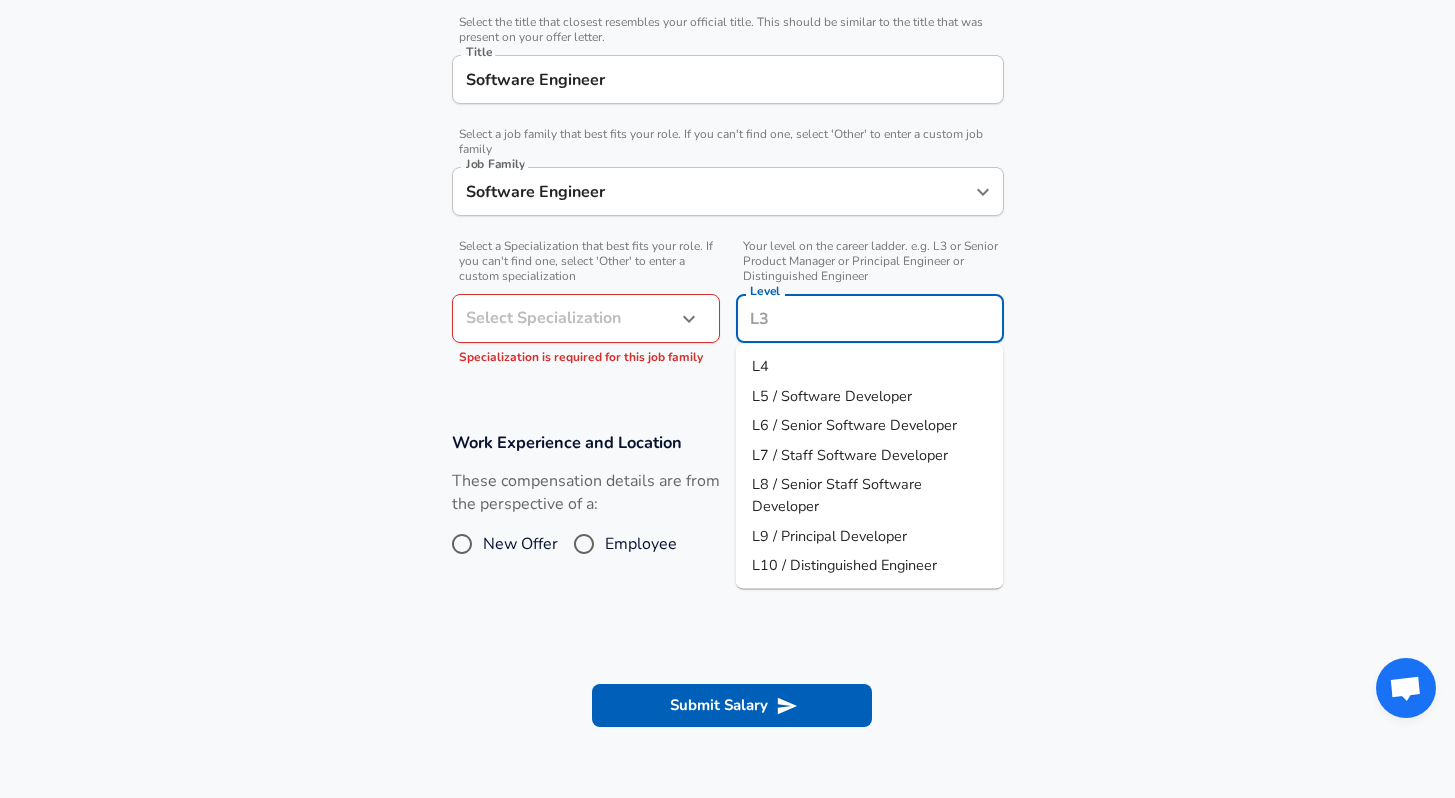 scroll, scrollTop: 540, scrollLeft: 0, axis: vertical 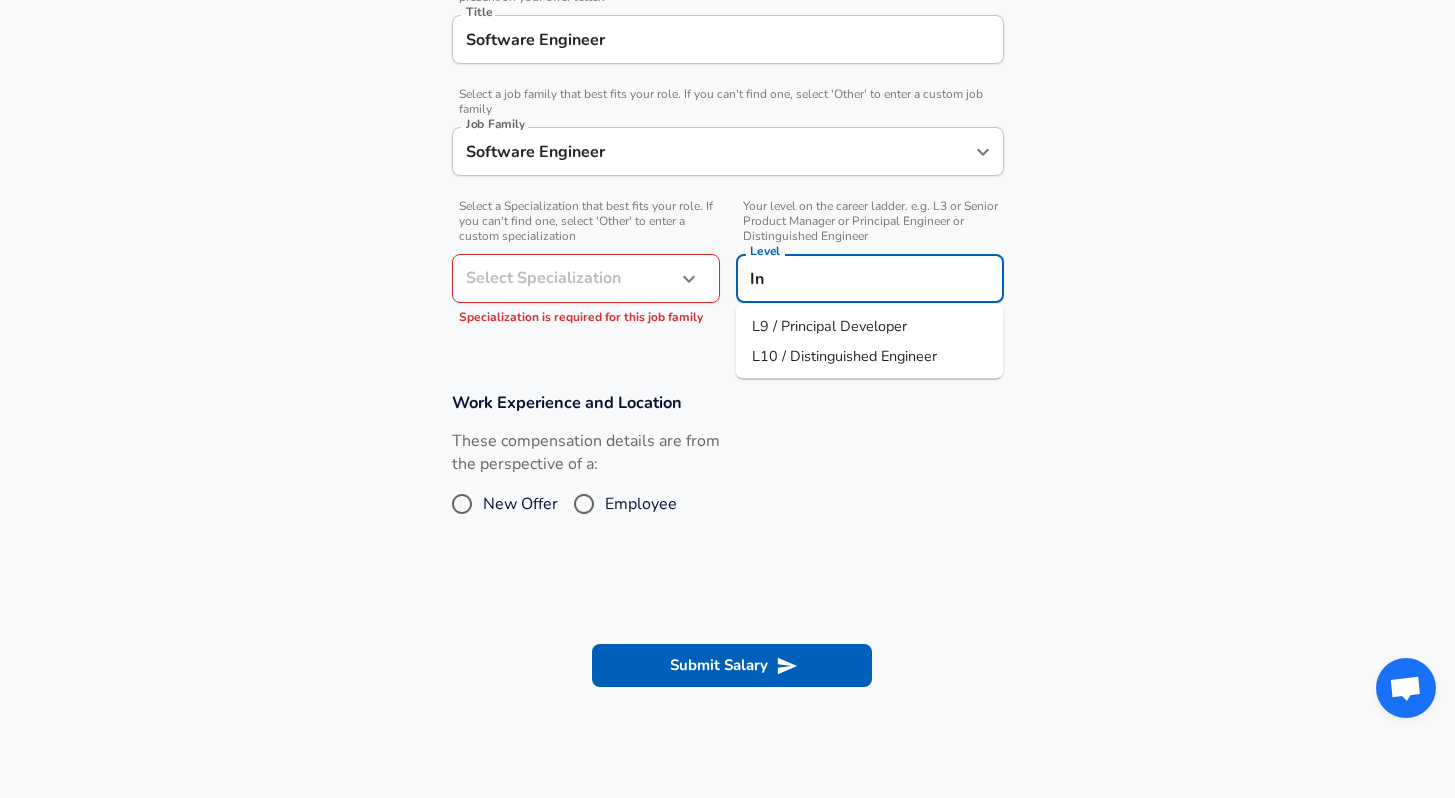 type on "I" 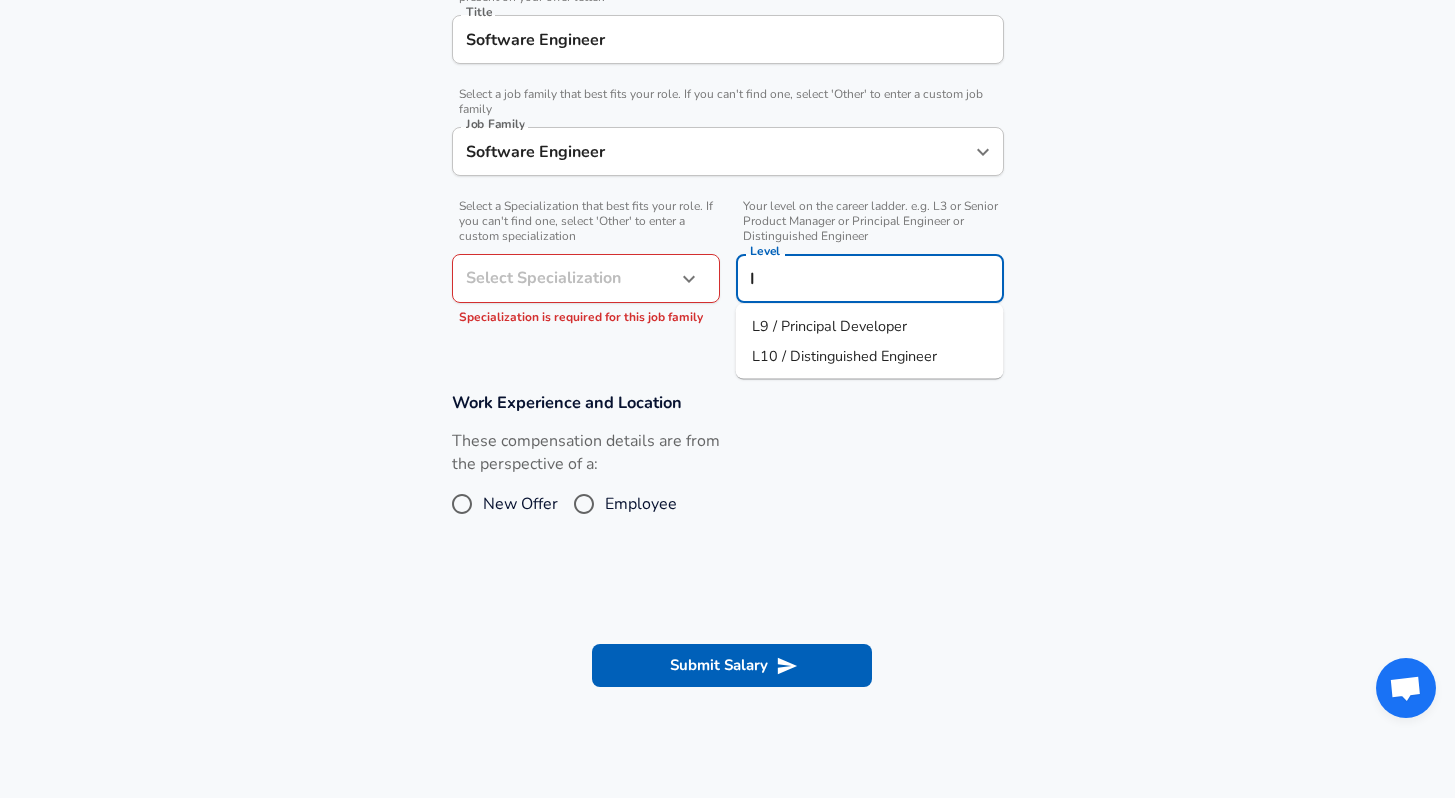 type 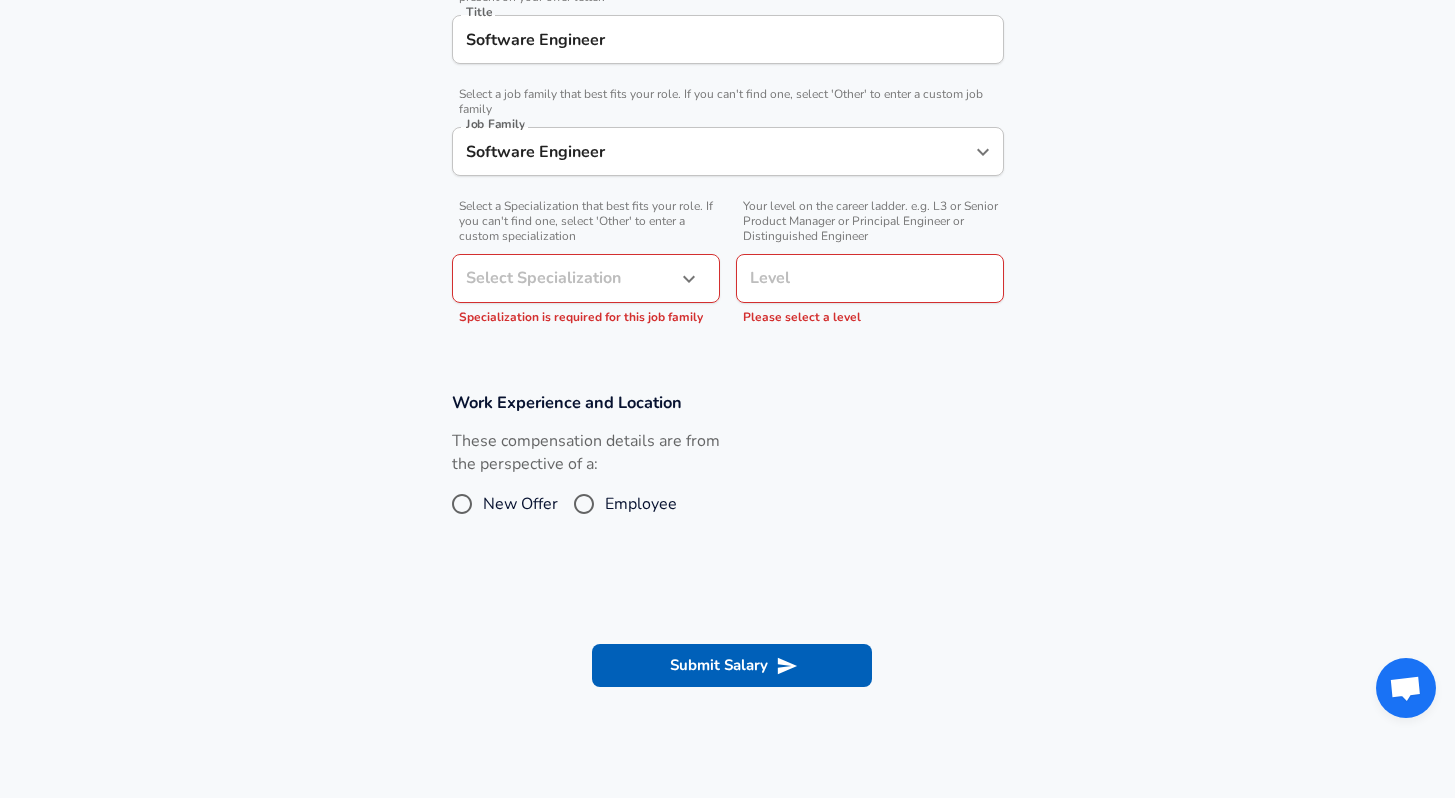 click on "Company & Title Information Enter the company you received your offer from Company Shopify Company Select the title that closest resembles your official title. This should be similar to the title that was present on your offer letter. Title Software Engineer Title Select a job family that best fits your role. If you can't find one, select 'Other' to enter a custom job family Job Family Software Engineer Job Family Select Specialization Select Specialization Specialization is required for this job family Your level on the career ladder. e.g. L3 or Senior Product Manager or Principal Engineer or Distinguished Engineer Level Level Please select a level" at bounding box center [727, 92] 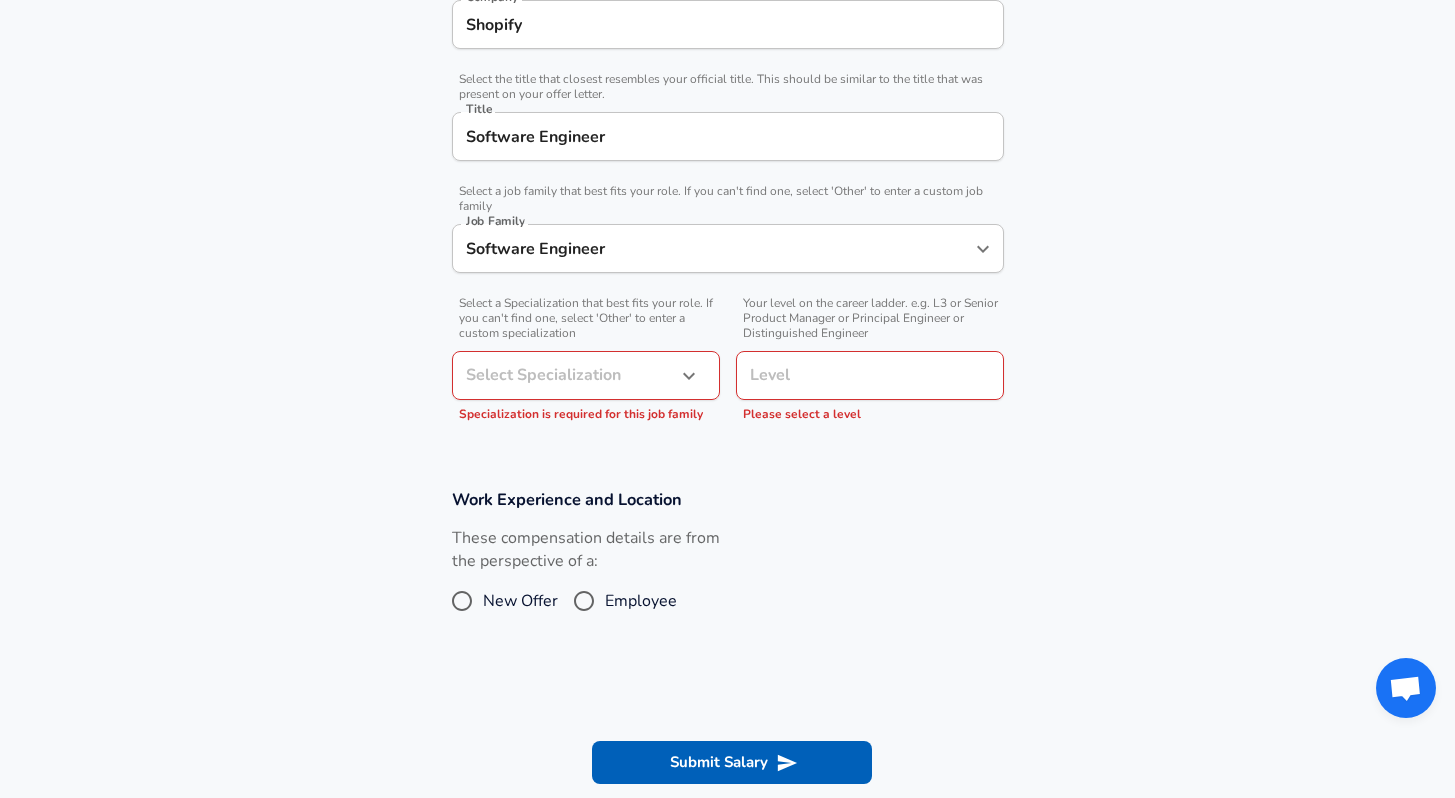 scroll, scrollTop: 328, scrollLeft: 0, axis: vertical 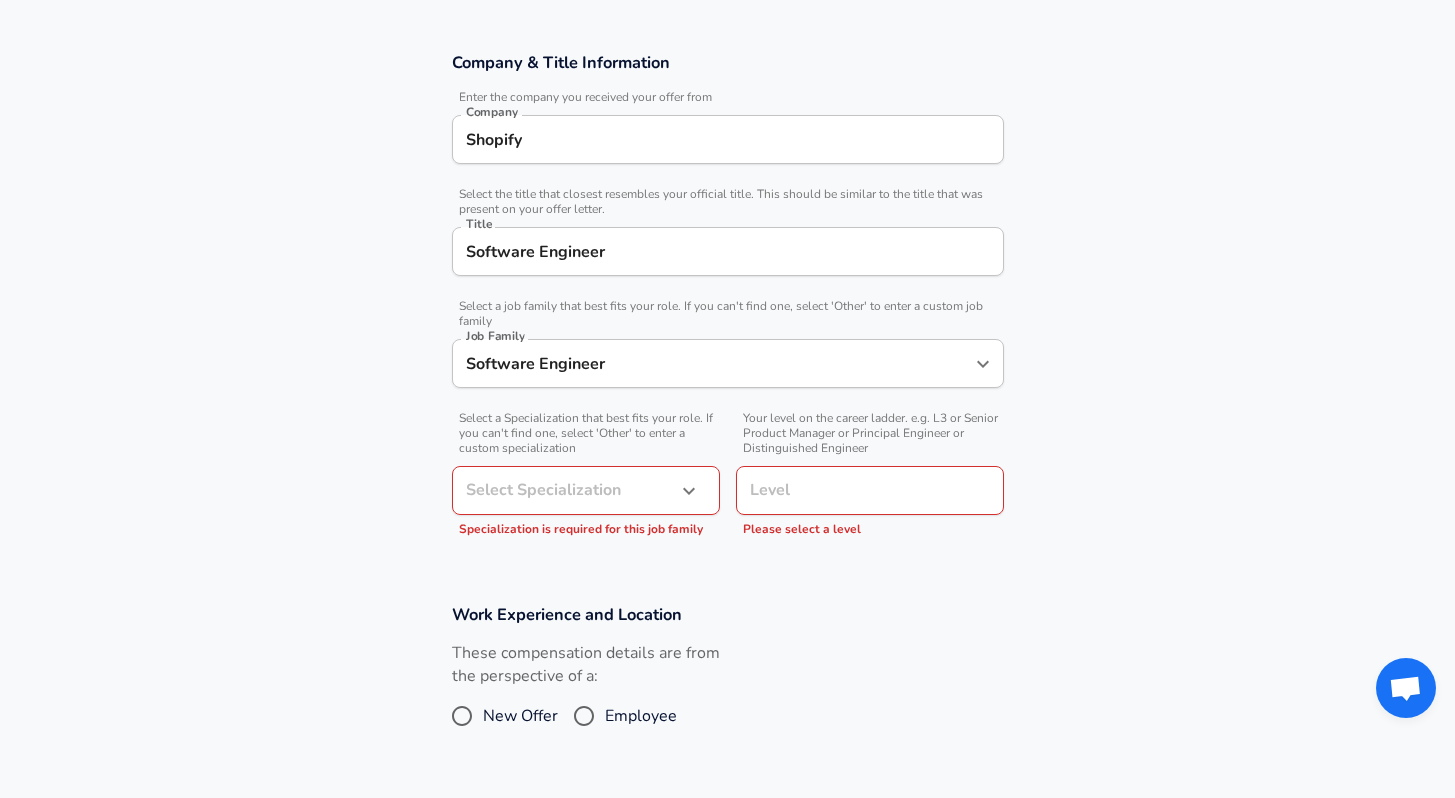 click on "Software Engineer" at bounding box center [728, 251] 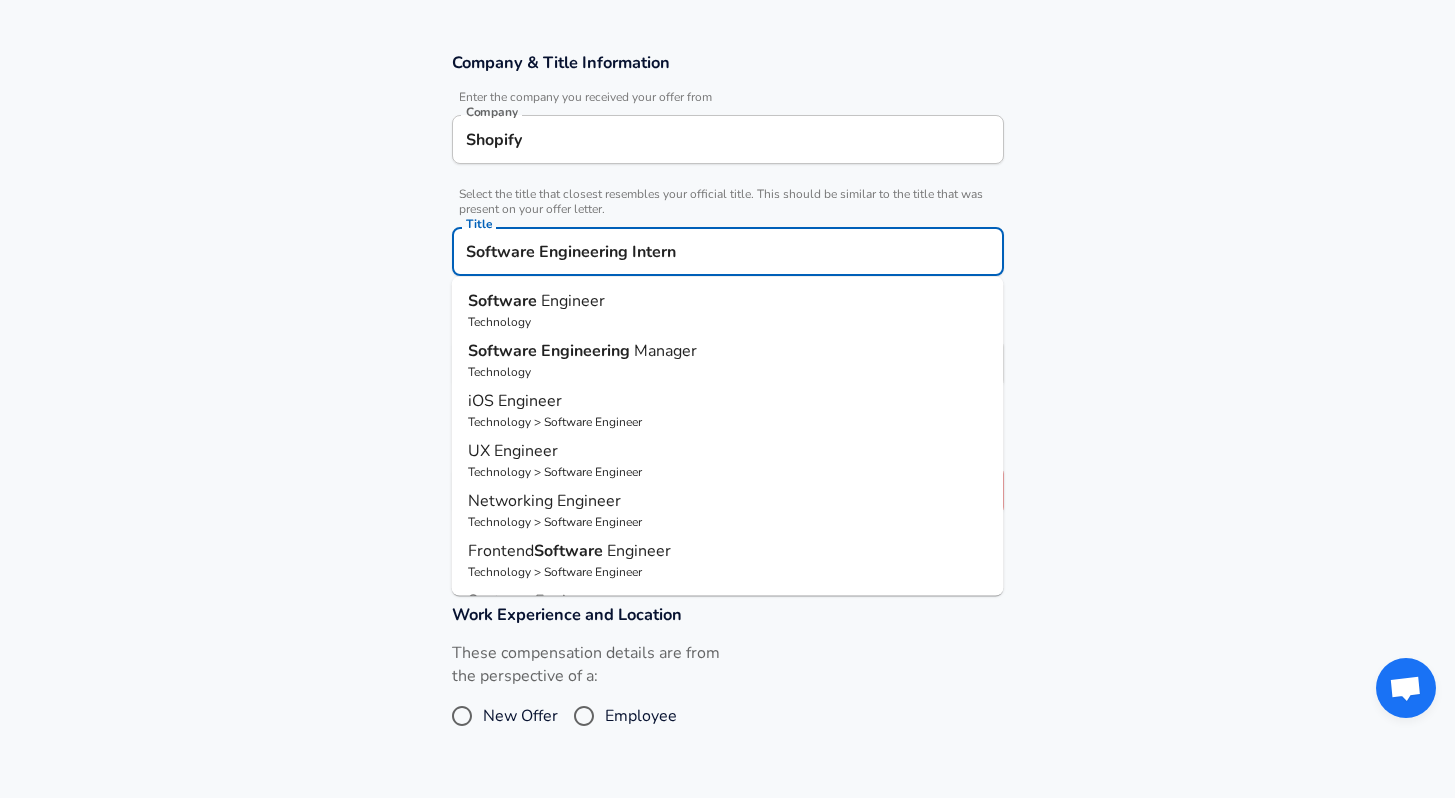 click on "Software Engineer" at bounding box center [728, 301] 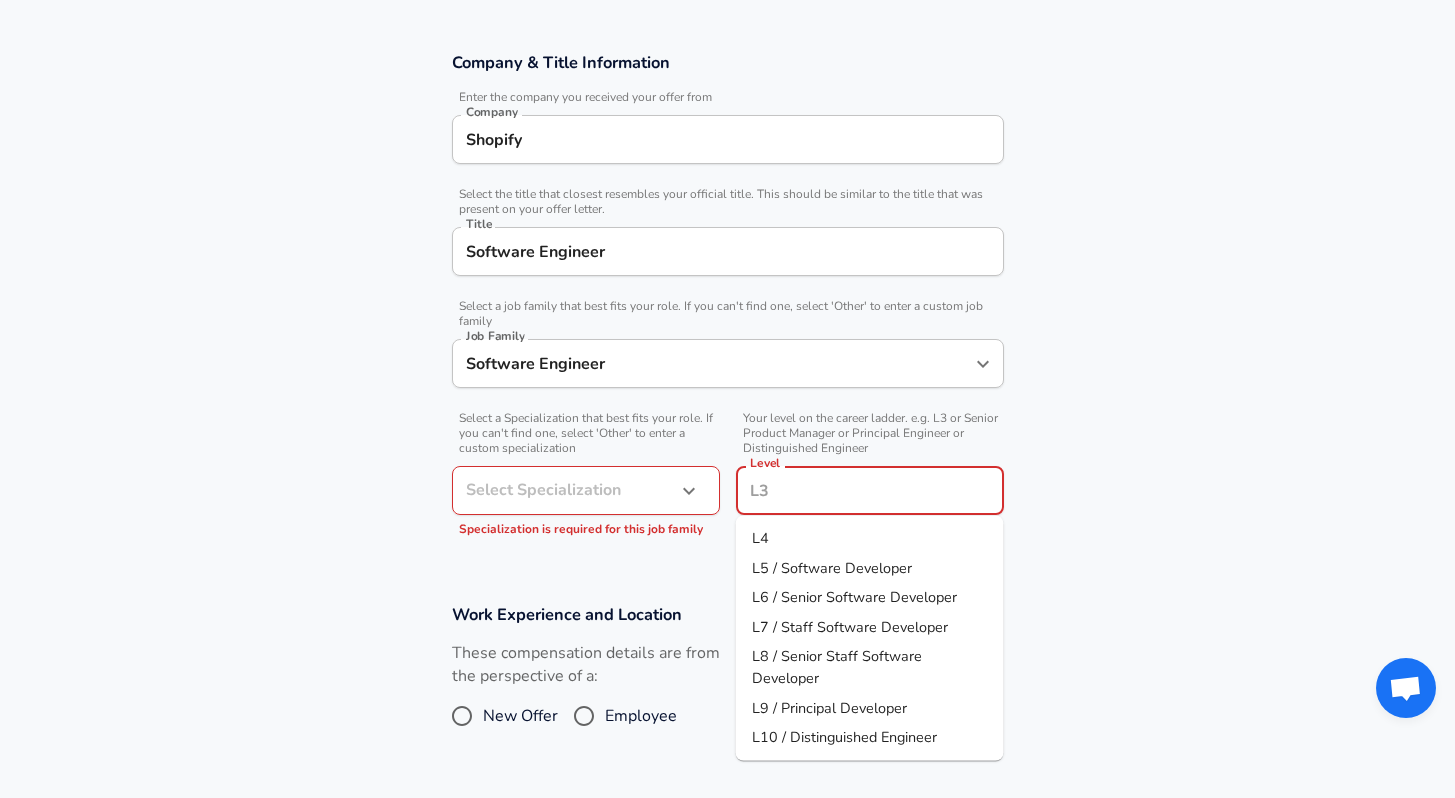 click on "Level" at bounding box center [870, 490] 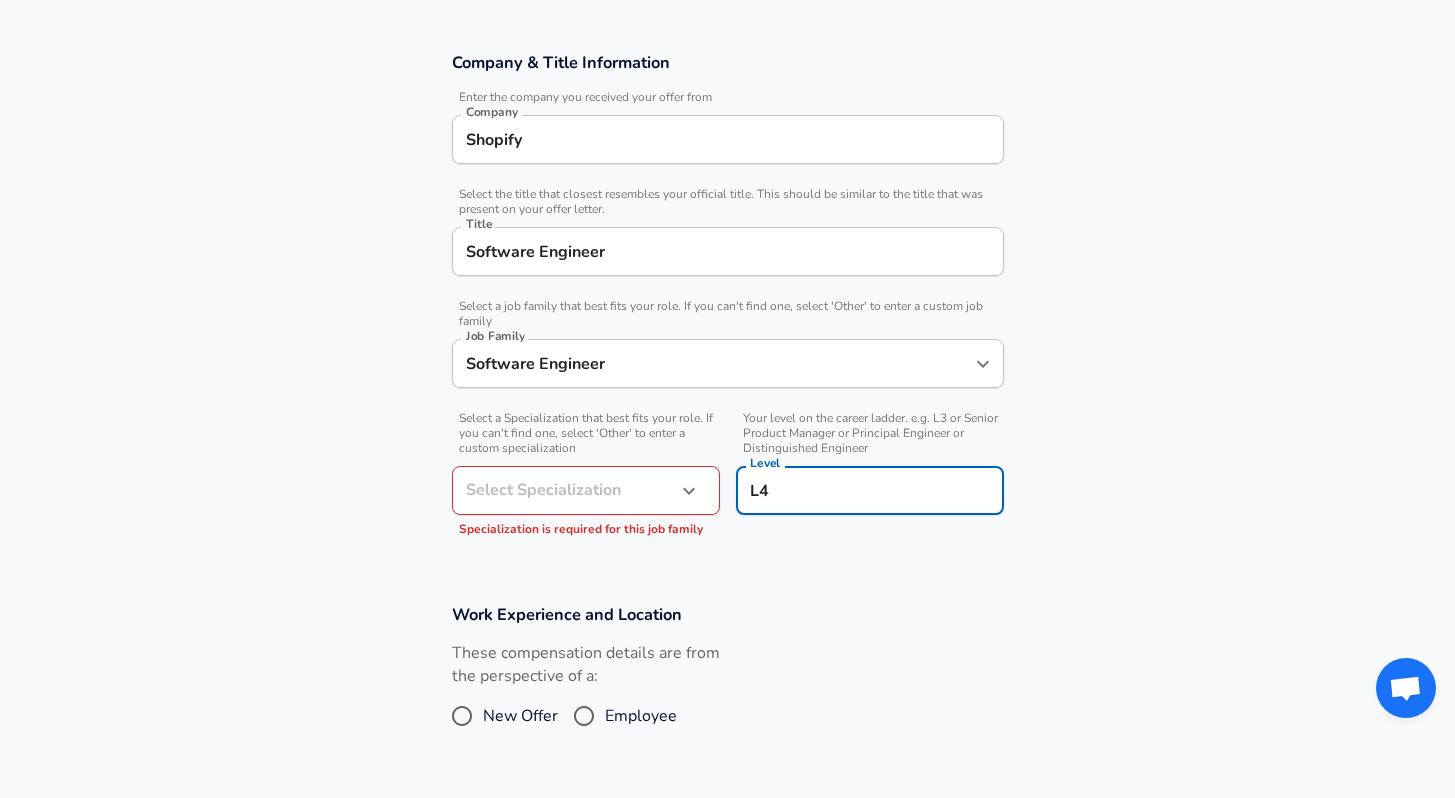 click on "Level L4 Level" at bounding box center [870, 489] 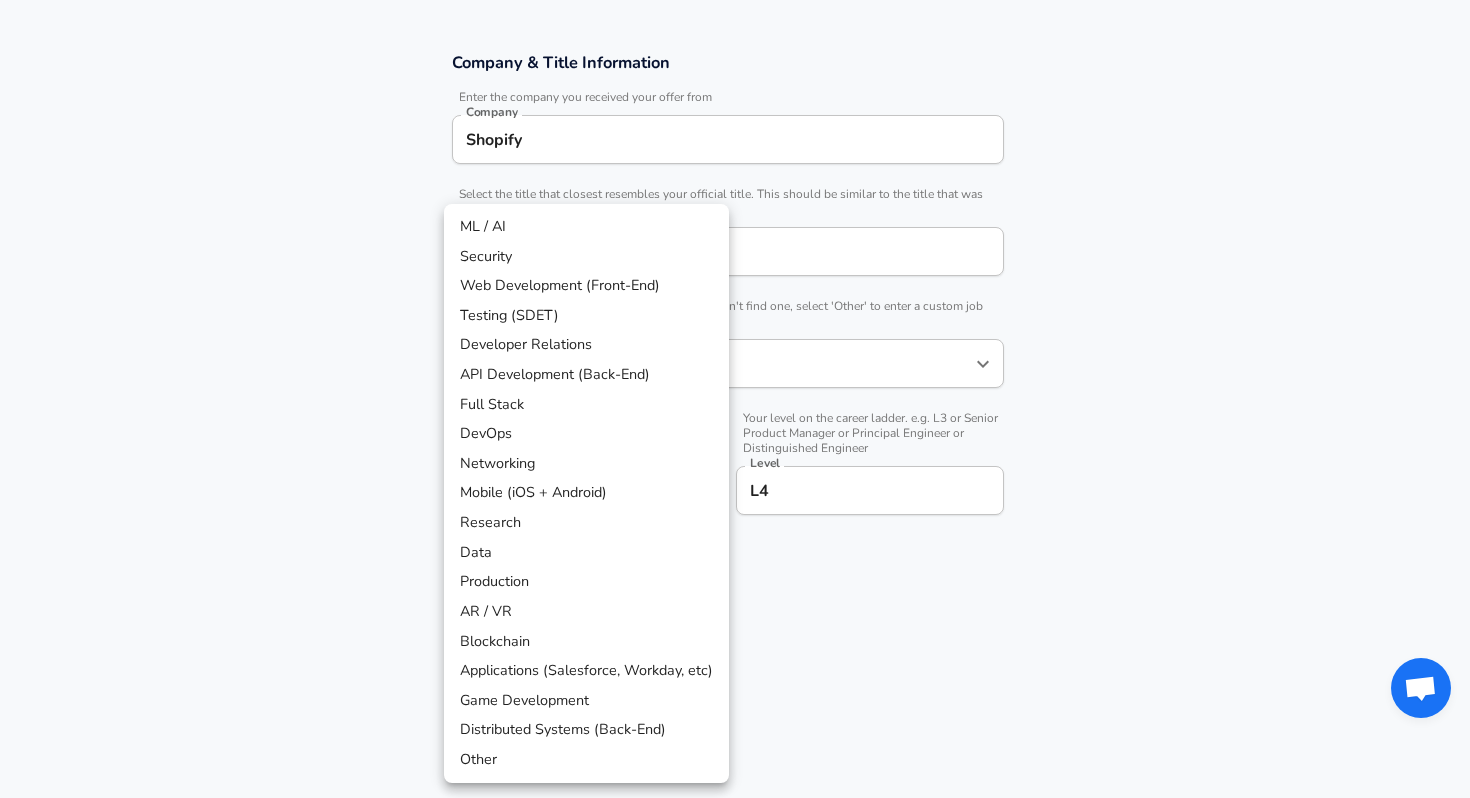 click on "Other" at bounding box center (586, 760) 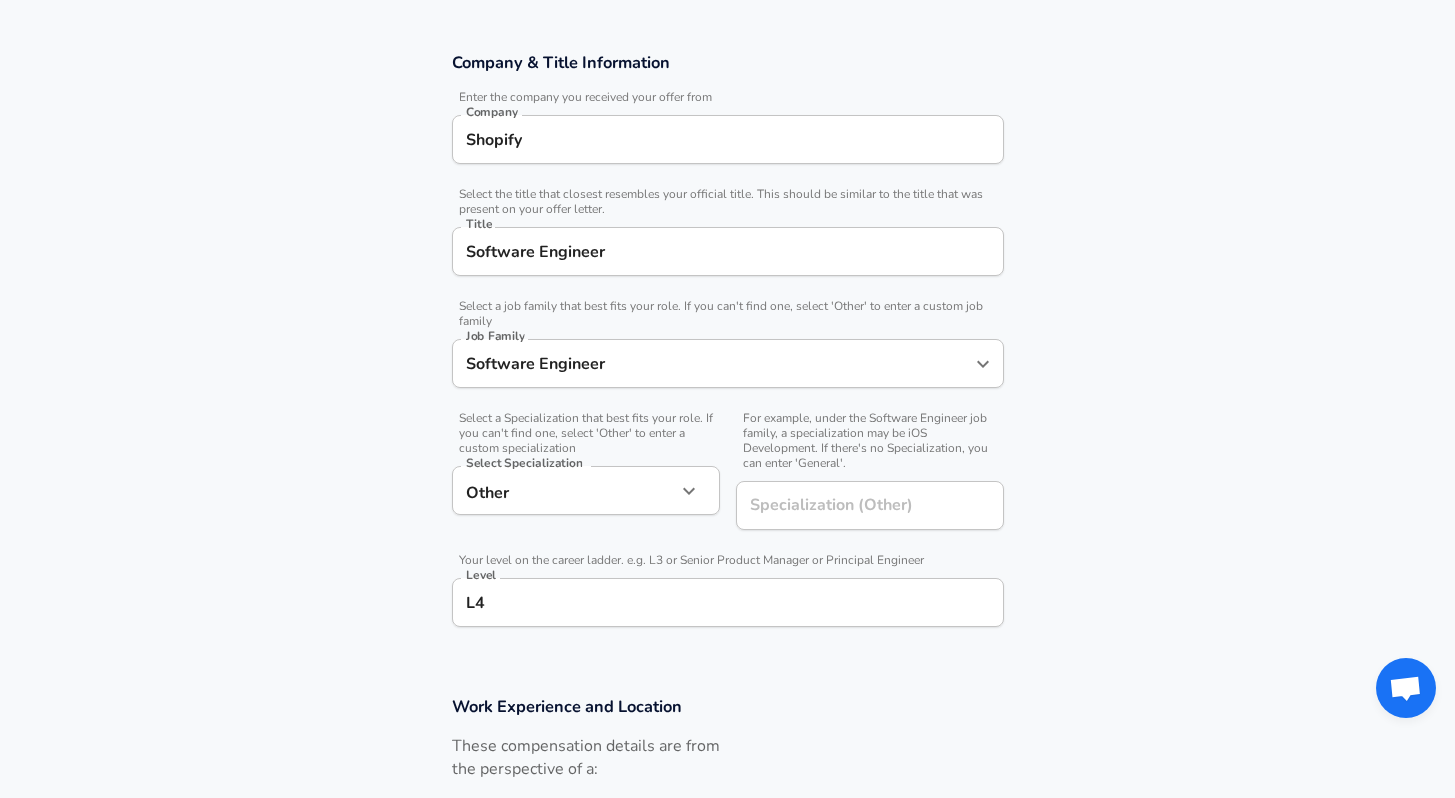 click on "Work Experience and Location These compensation details are from the perspective of a: New Offer Employee" at bounding box center (727, 772) 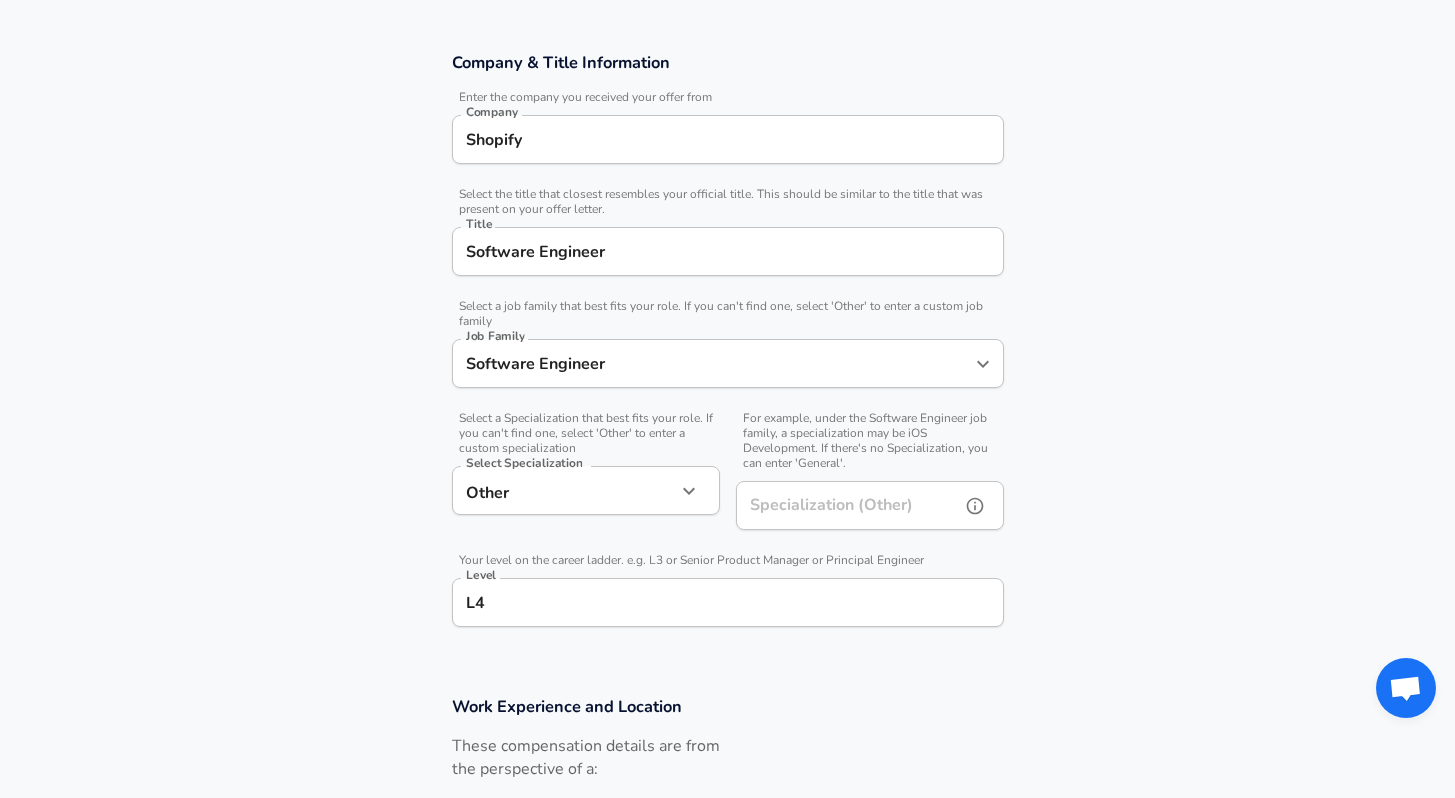 click on "Specialization (Other)" at bounding box center (844, 505) 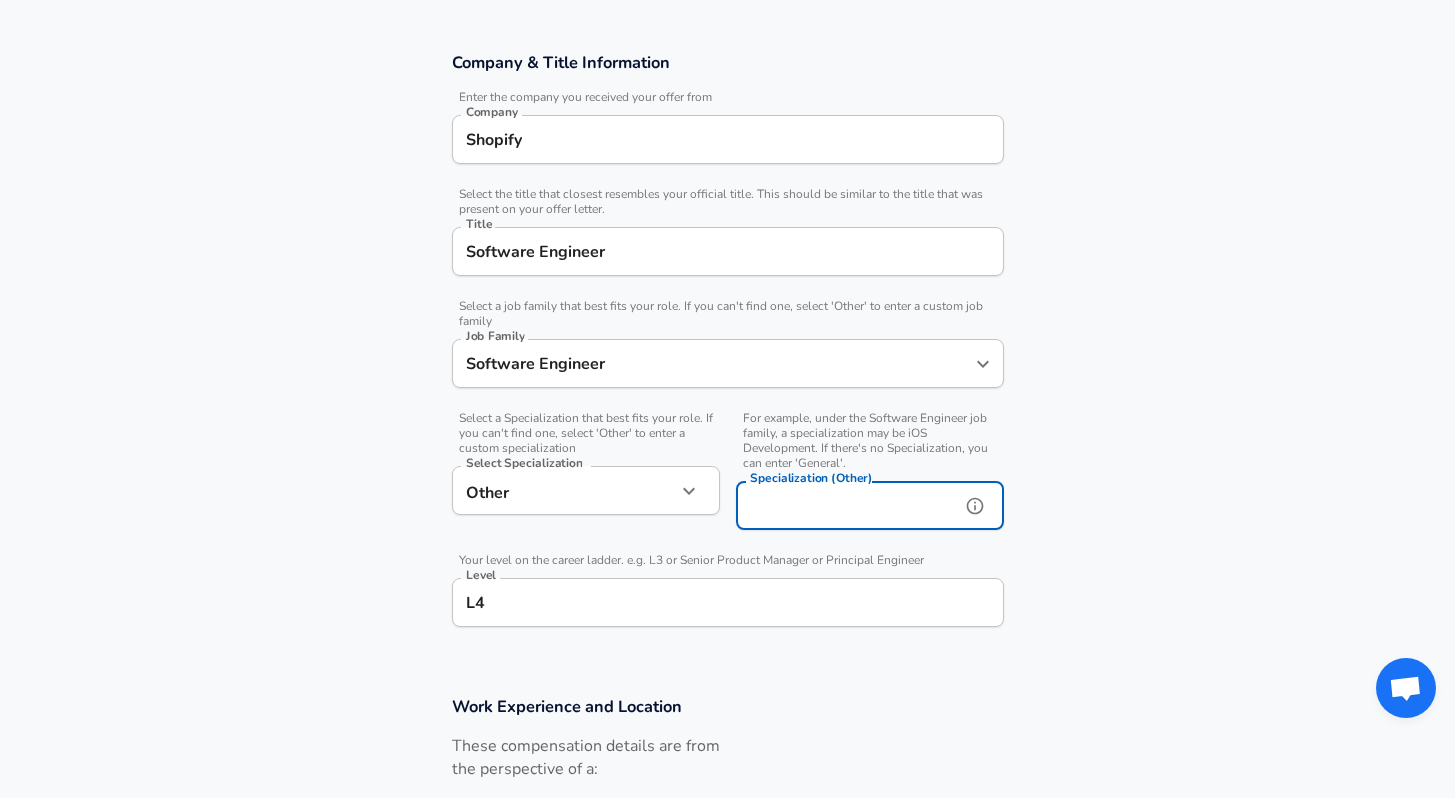 click on "Level L4 Level" at bounding box center (728, 601) 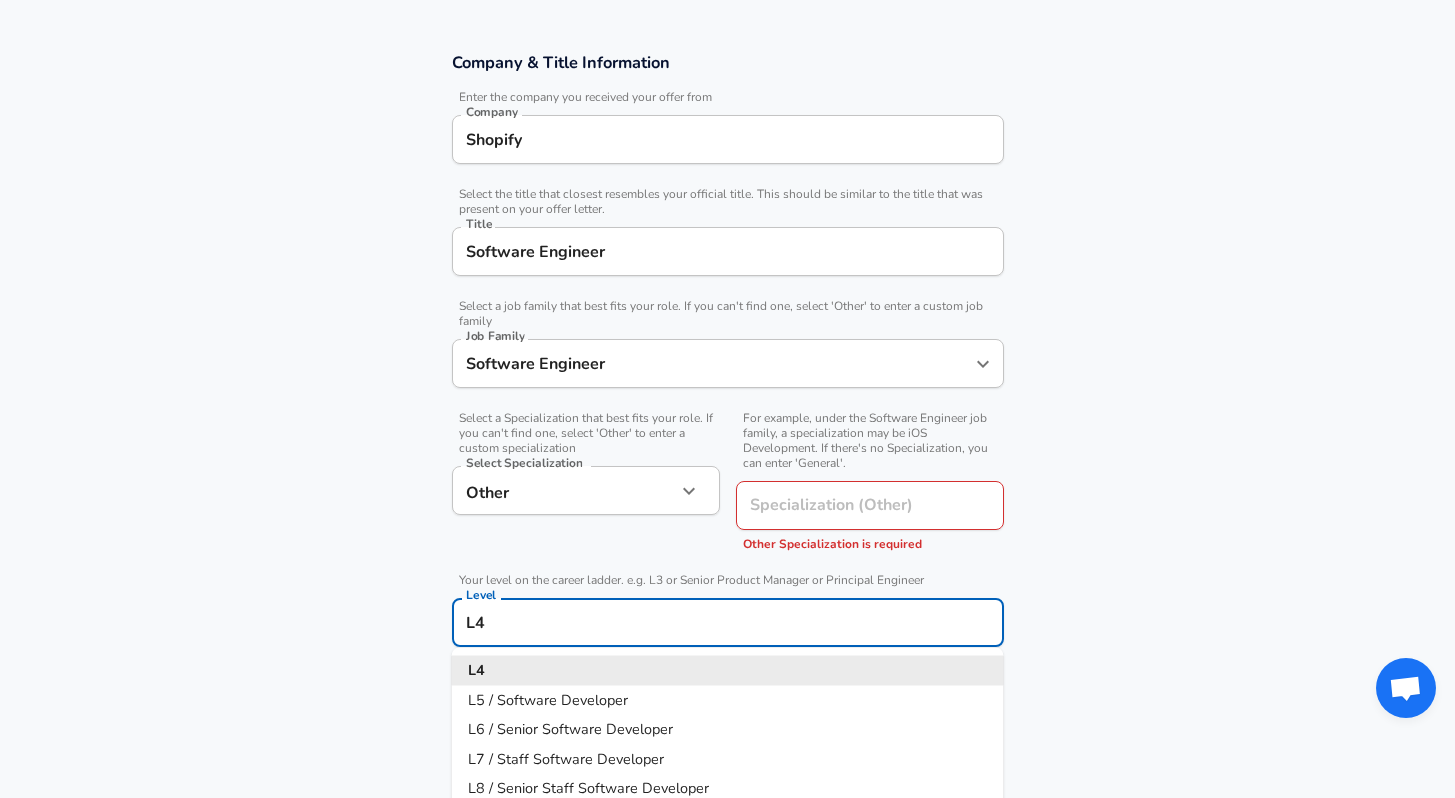 click on "L4" at bounding box center (728, 622) 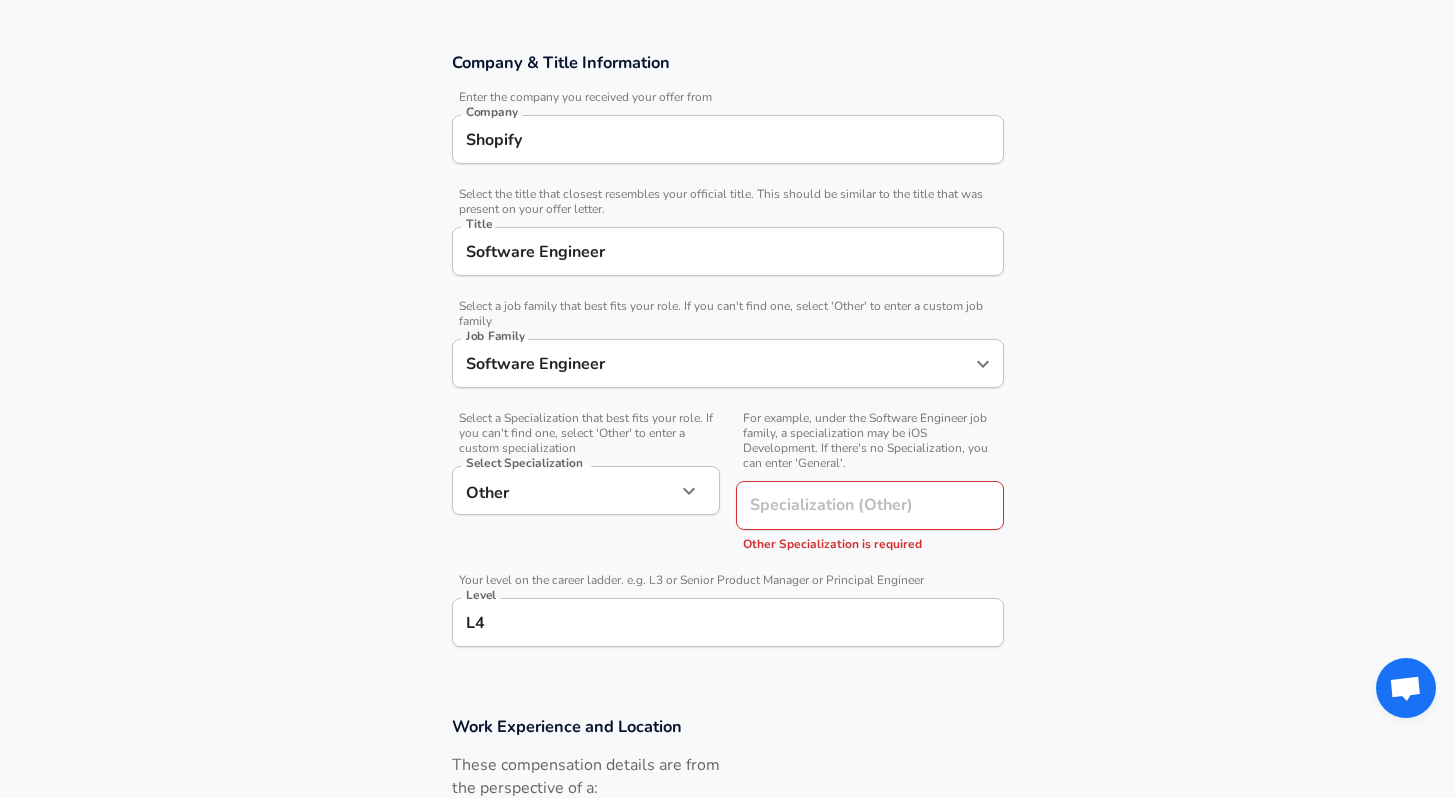 click on "Other Specialization is required" at bounding box center [832, 544] 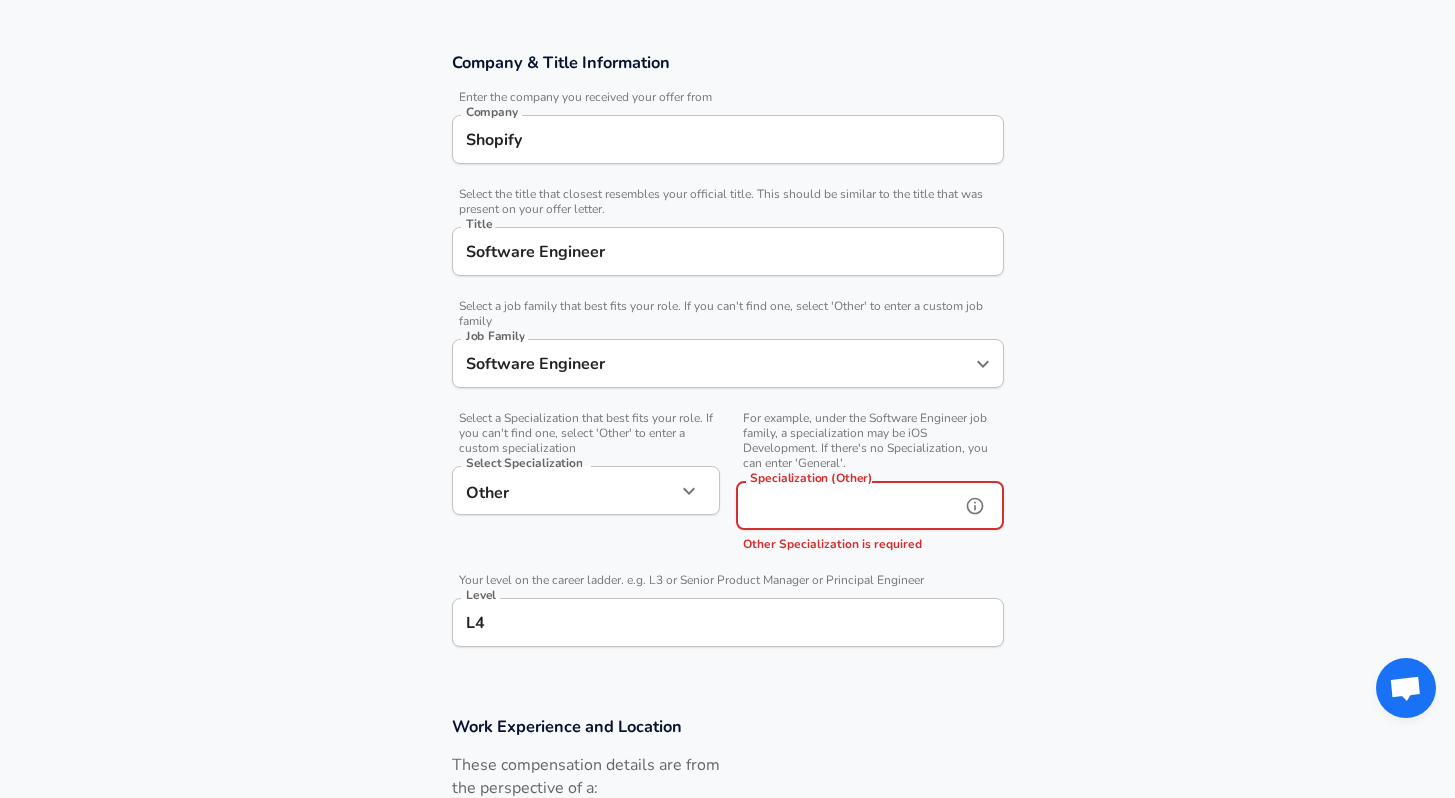 click on "Specialization (Other)" at bounding box center (844, 505) 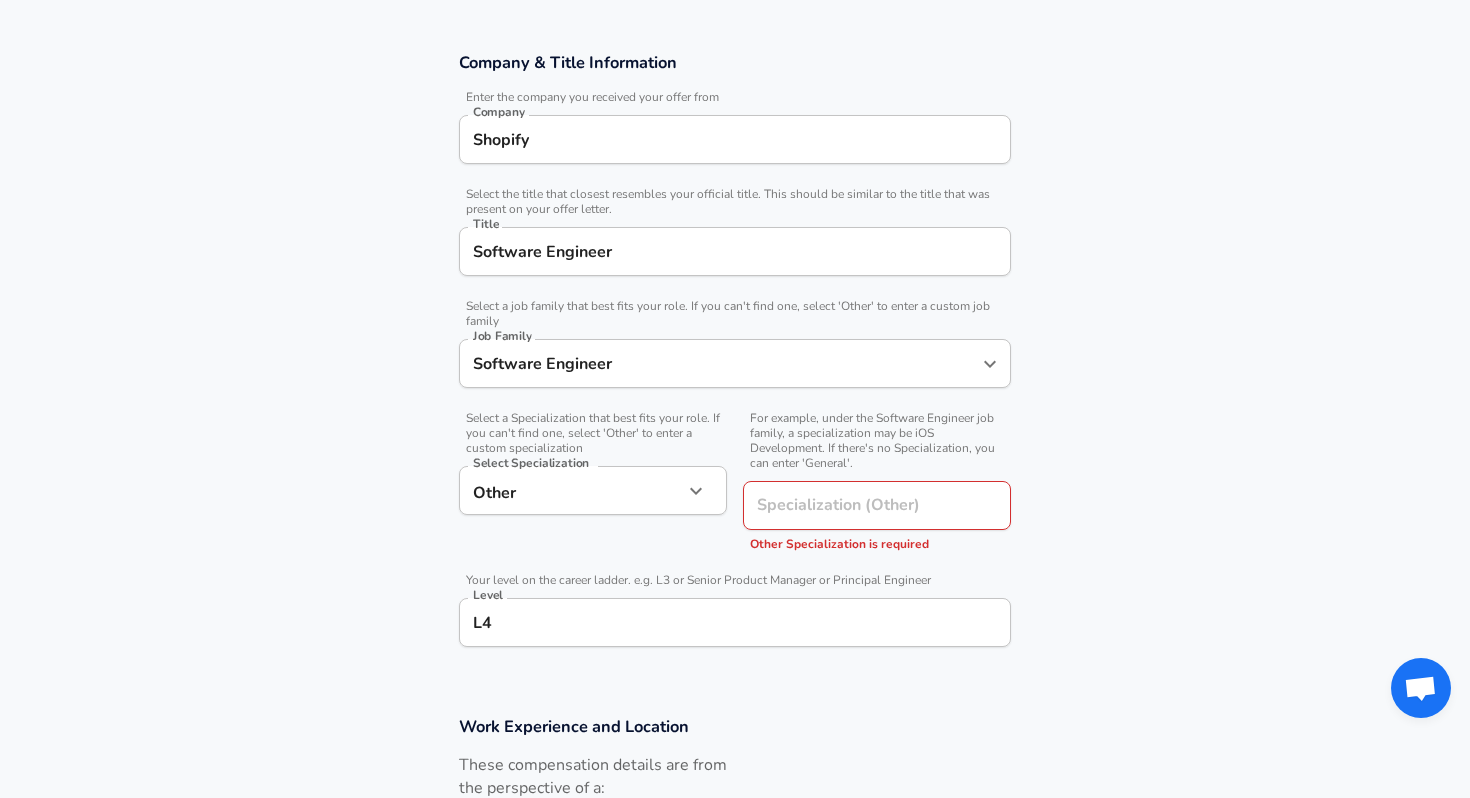 click on "Restart Add Your Salary Upload your offer letter to verify your submission Enhance Privacy and Anonymity No Automatically hides specific fields until there are enough submissions to safely display the full details. More Details Based on your submission and the data points that we have already collected, we will automatically hide and anonymize specific fields if there aren't enough data points to remain sufficiently anonymous. Company & Title Information Enter the company you received your offer from Company Shopify Company Select the title that closest resembles your official title. This should be similar to the title that was present on your offer letter. Title Software Engineer Title Select a job family that best fits your role. If you can't find one, select 'Other' to enter a custom job family Job Family Software Engineer Job Family Select Specialization that best fits your role. If you can't find one, select 'Other' to enter a custom specialization Select Specialization Other Other L4" at bounding box center (735, 71) 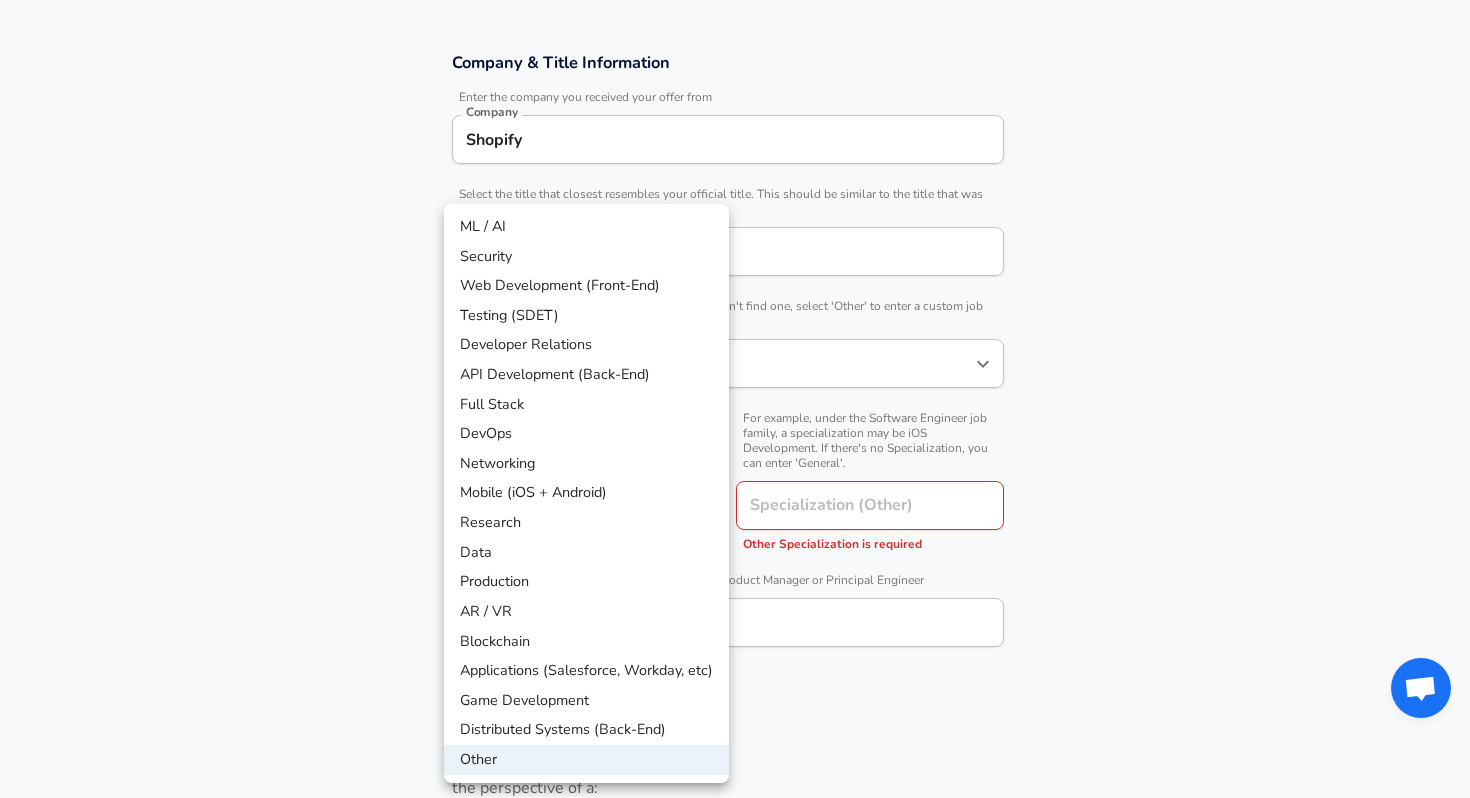click on "Full Stack" at bounding box center [586, 405] 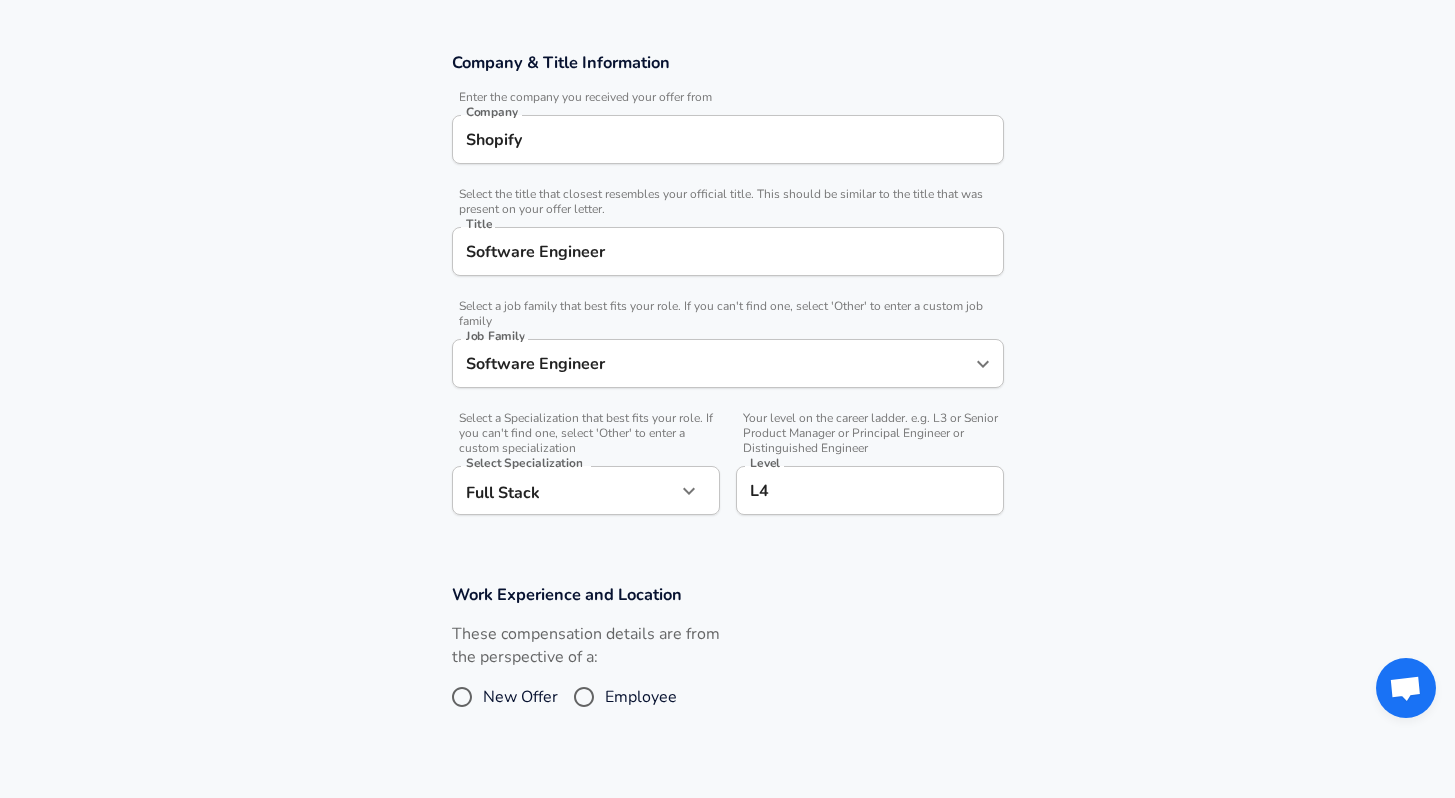 click on "Company & Title Information Enter the company you received your offer from Company Shopify Company Select the title that closest resembles your official title. This should be similar to the title that was present on your offer letter. Title Software Engineer Title Select a job family that best fits your role. If you can't find one, select 'Other' to enter a custom job family Job Family Software Engineer Job Family Select Specialization that best fits your role. If you can't find one, select 'Other' to enter a custom specialization Select Specialization Full Stack Full Stack Select Specialization Your level on the career ladder. e.g. L3 or Senior Product Manager or Principal Engineer or Distinguished Engineer Level L4 Level" at bounding box center (727, 294) 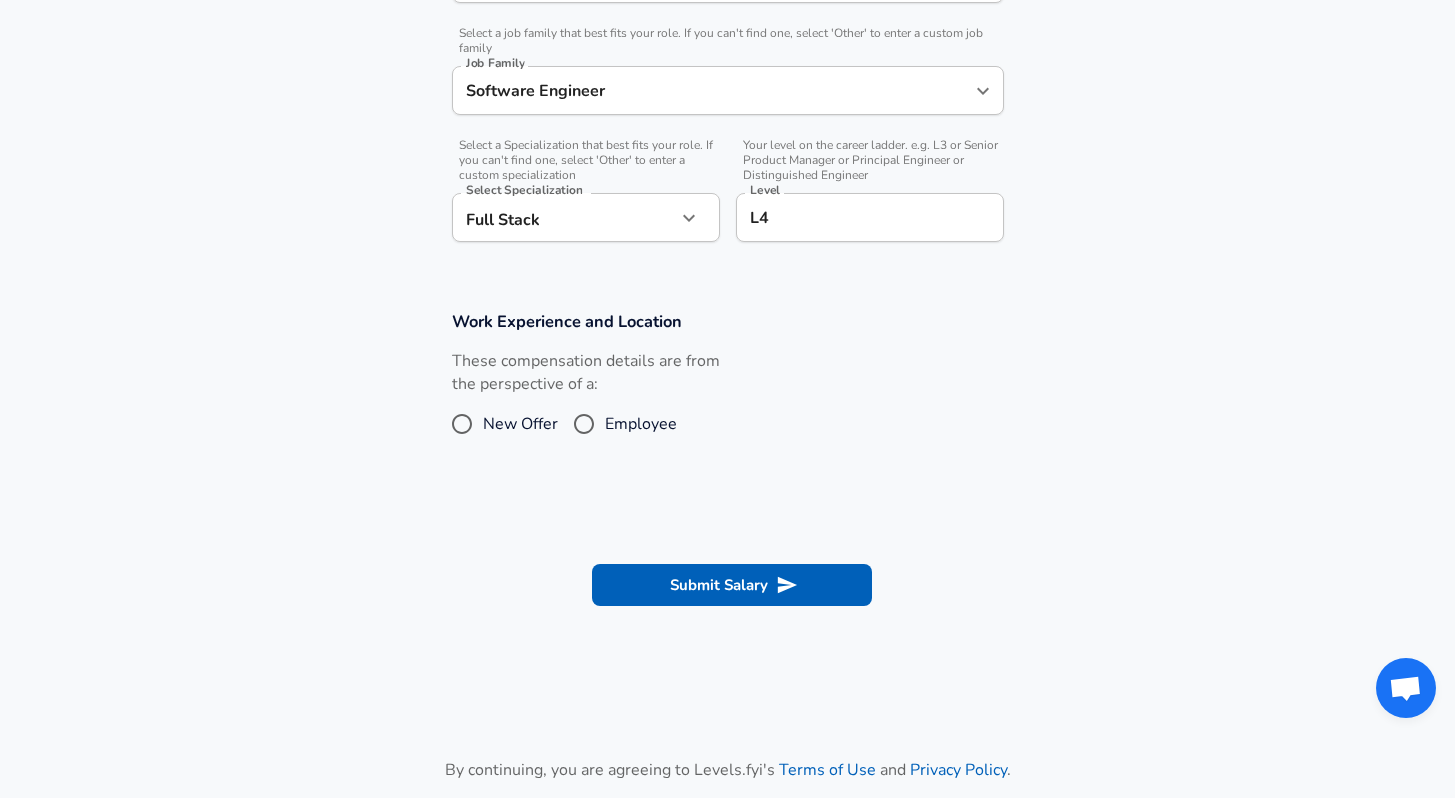 click on "New Offer" at bounding box center (520, 424) 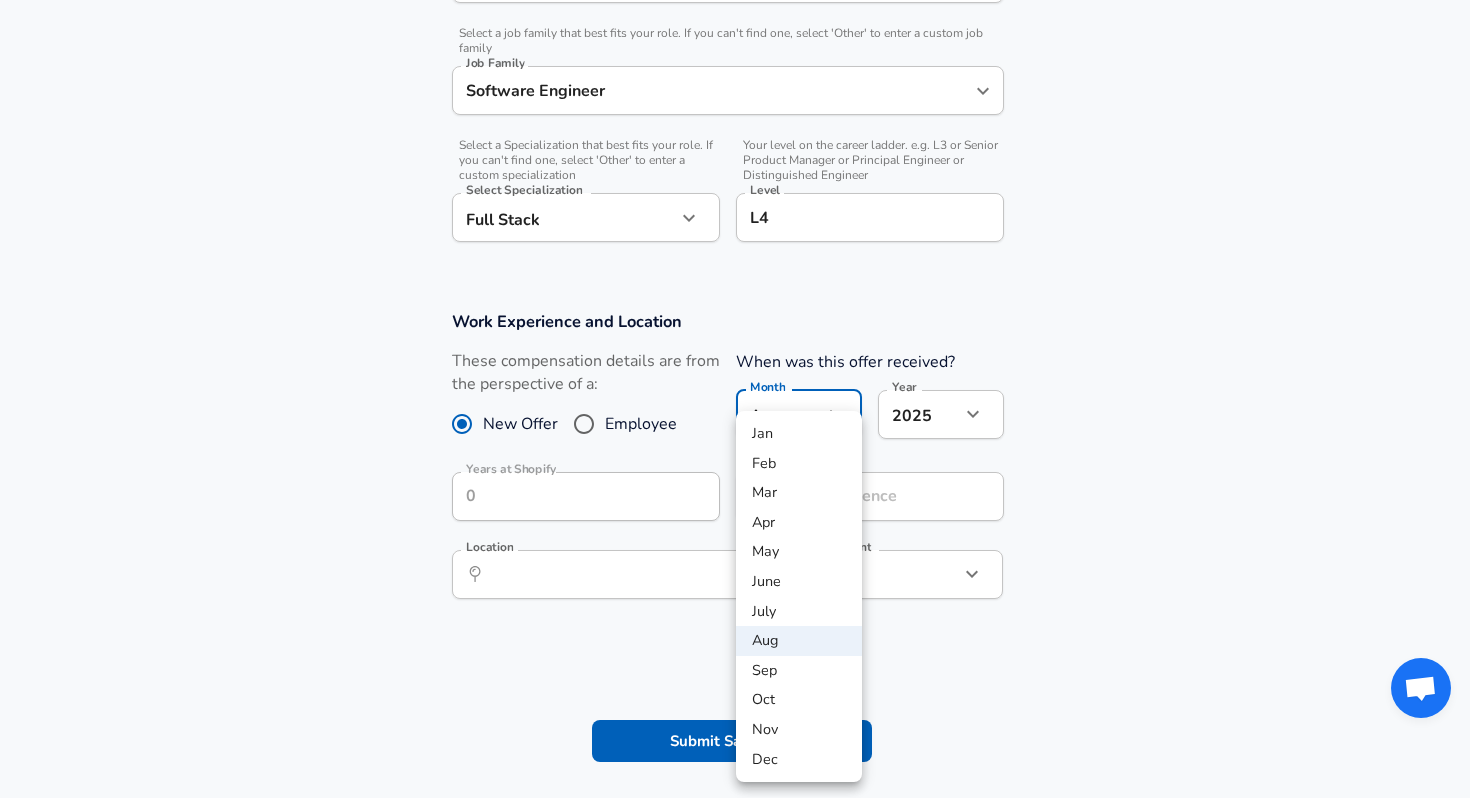 click on "Restart Add Your Salary Upload your offer letter to verify your submission Enhance Privacy and Anonymity No Automatically hides specific fields until there are enough submissions to safely display the full details. More Details Based on your submission and the data points that we have already collected, we will automatically hide and anonymize specific fields if there aren't enough data points to remain sufficiently anonymous. Company & Title Information Enter the company you received your offer from Company Shopify Company Select the title that closest resembles your official title. This should be similar to the title that was present on your offer letter. Title Software Engineer Title Select a job family that best fits your role. If you can't find one, select 'Other' to enter a custom job family Job Family Software Engineer Job Family Select Specialization that best fits your role. If you can't find one, select 'Other' to enter a custom specialization Select Specialization Full Stack Level 8" at bounding box center (735, -202) 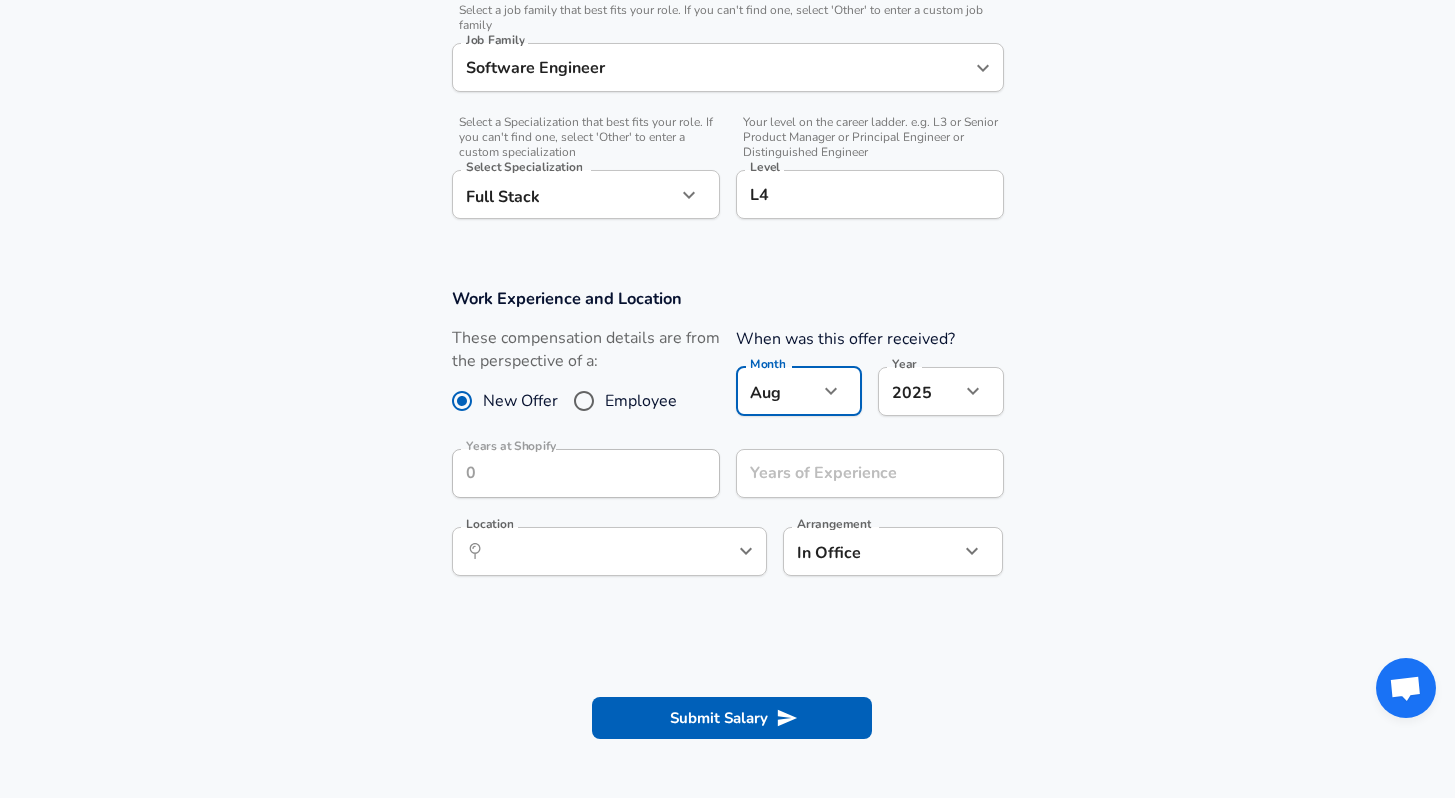 scroll, scrollTop: 742, scrollLeft: 0, axis: vertical 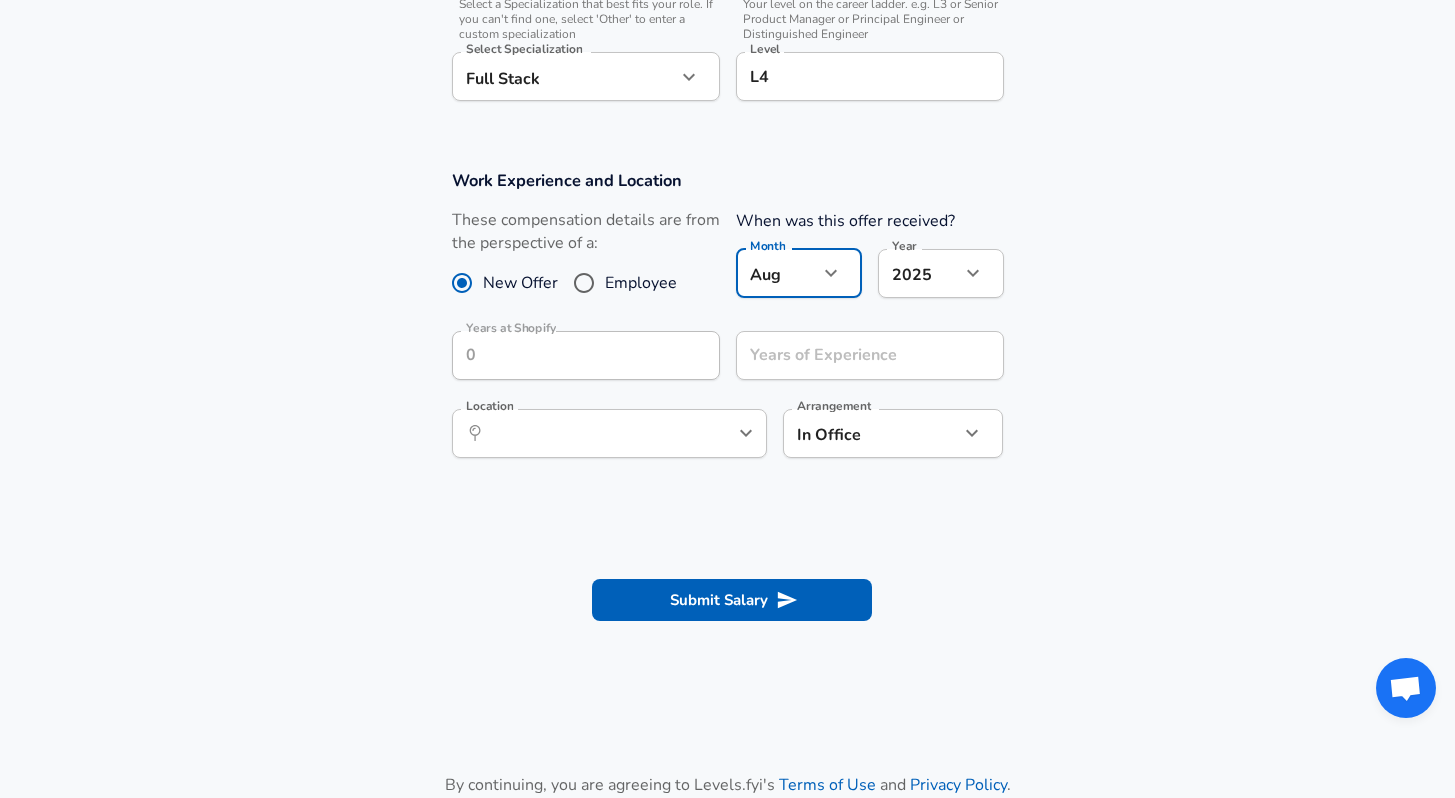 click at bounding box center [831, 273] 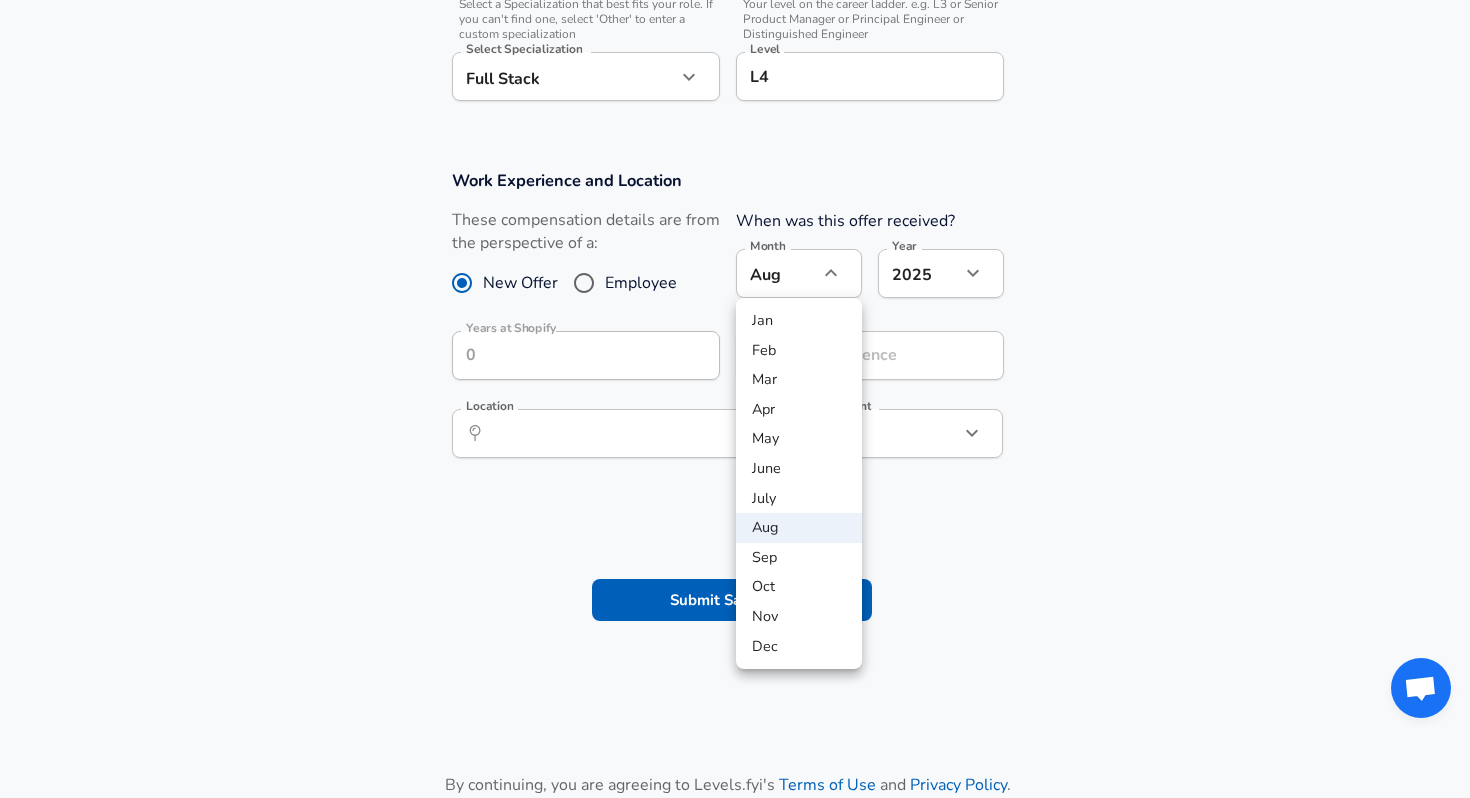 click on "May" at bounding box center (799, 439) 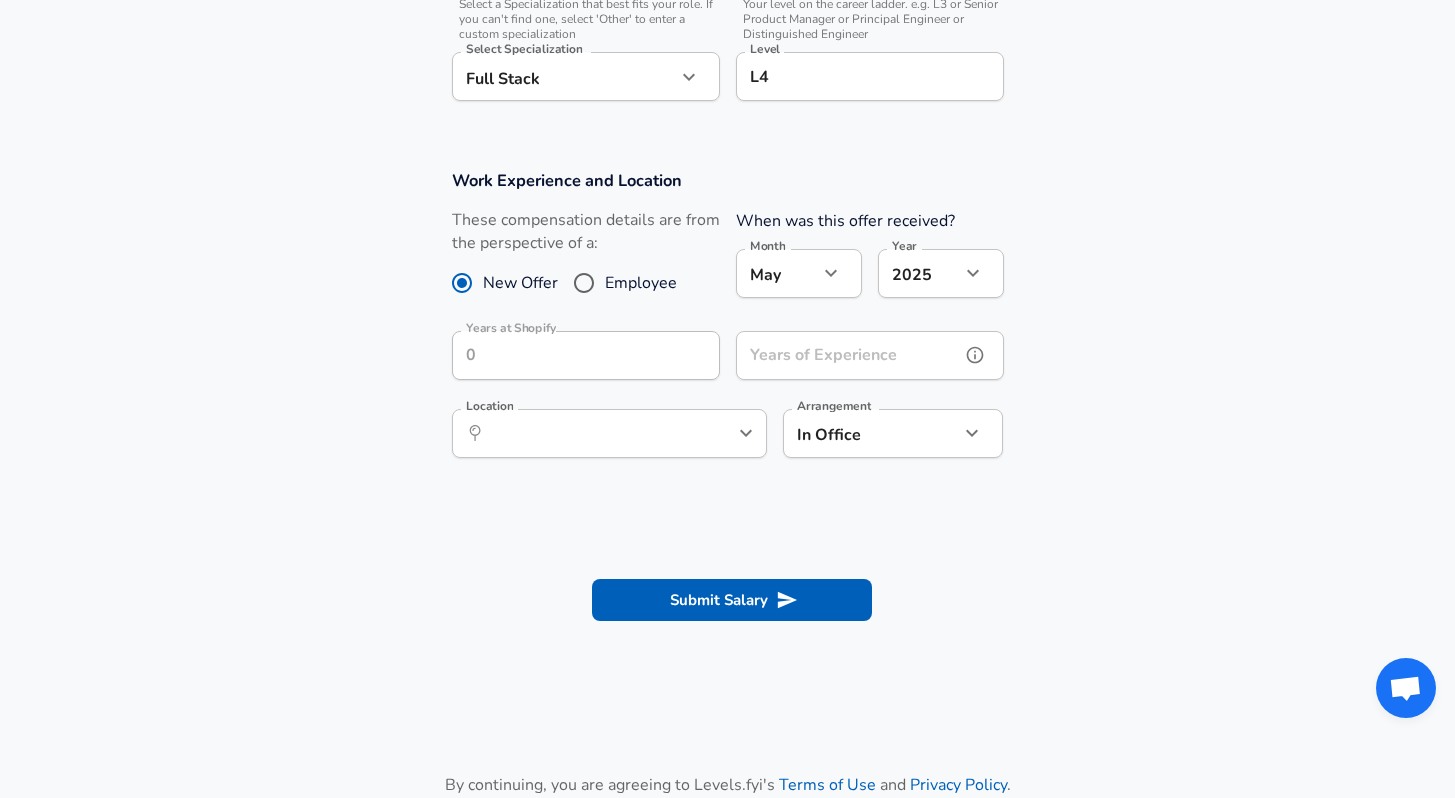 click on "Years of Experience" at bounding box center [848, 355] 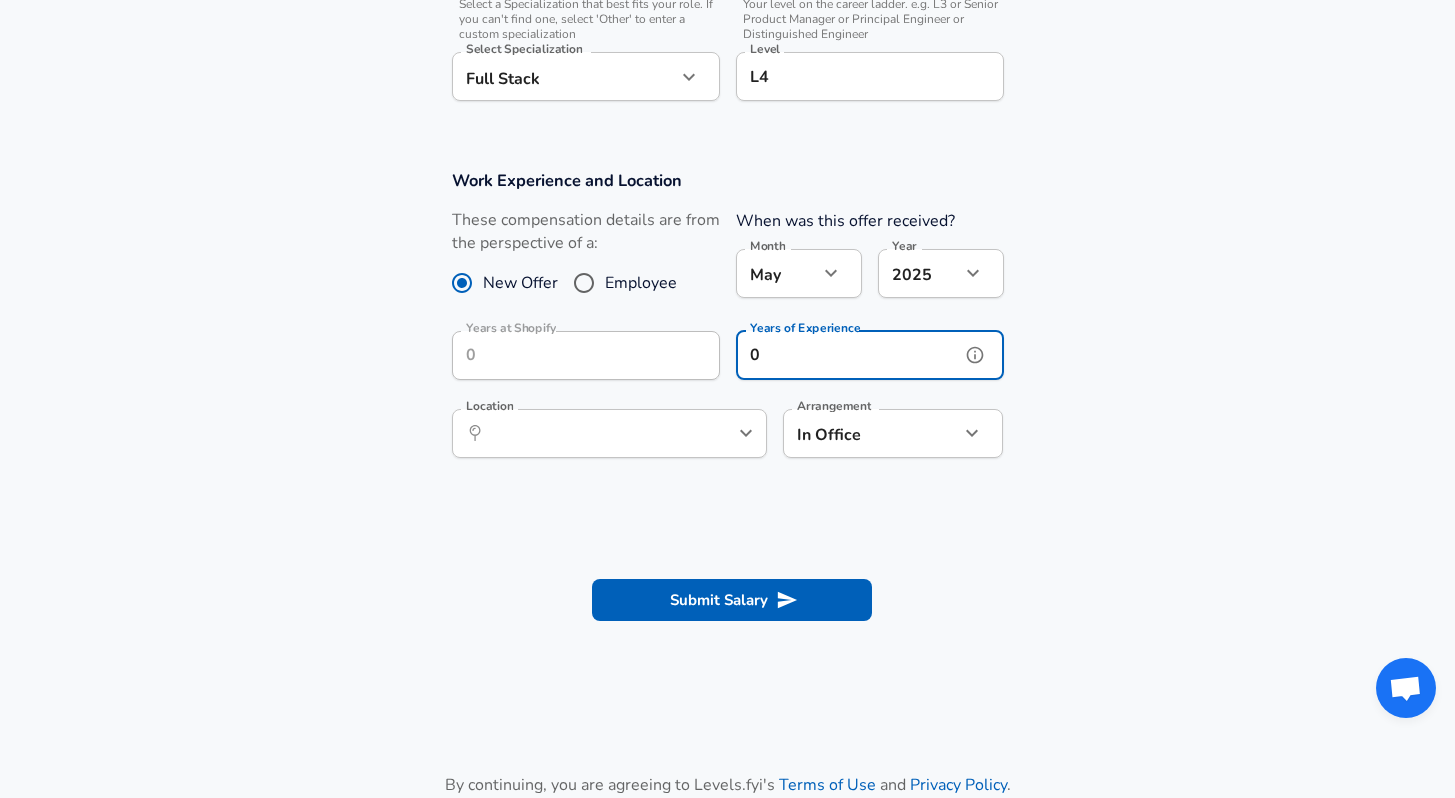 type on "0" 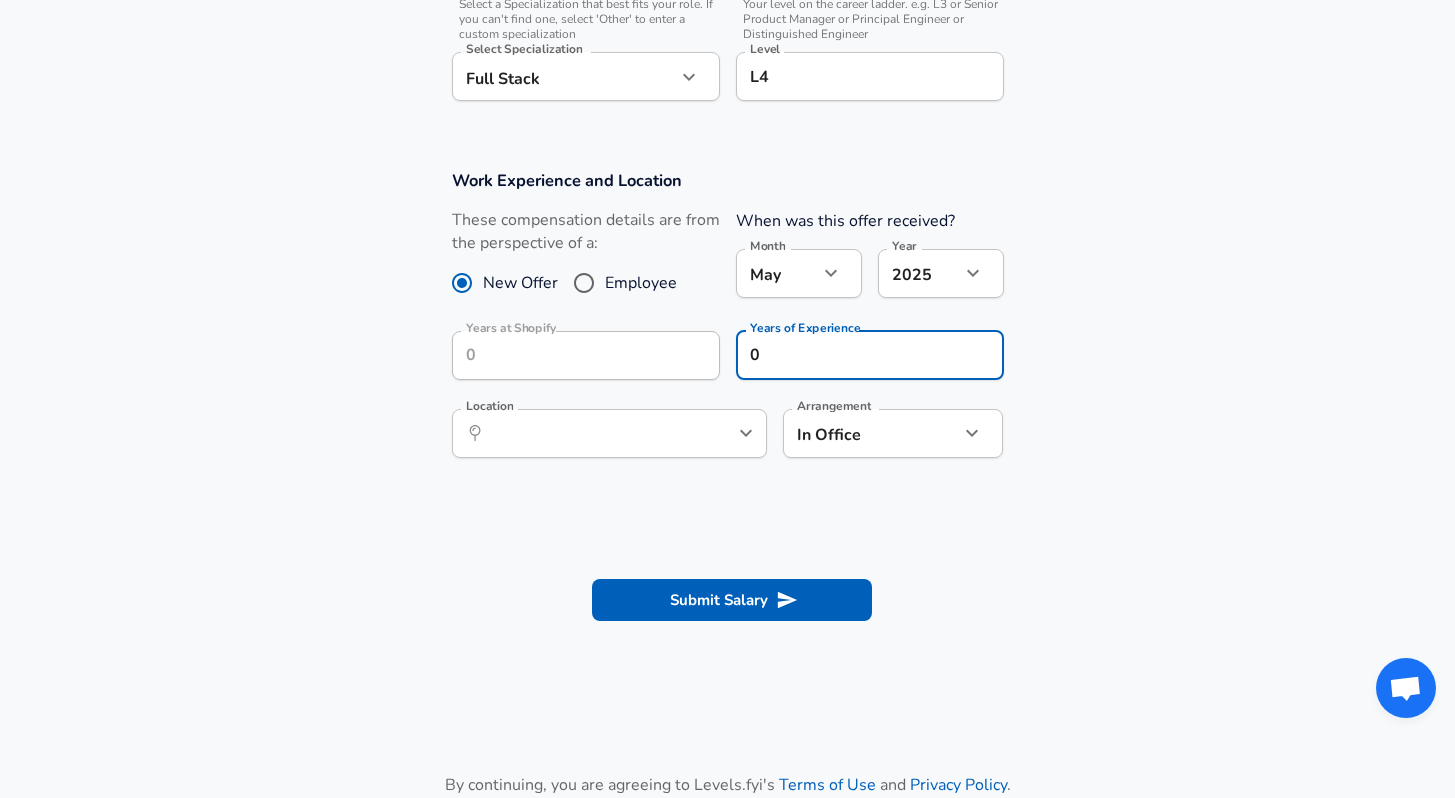 click on "These compensation details are from the perspective of a: New Offer Employee" at bounding box center (578, 262) 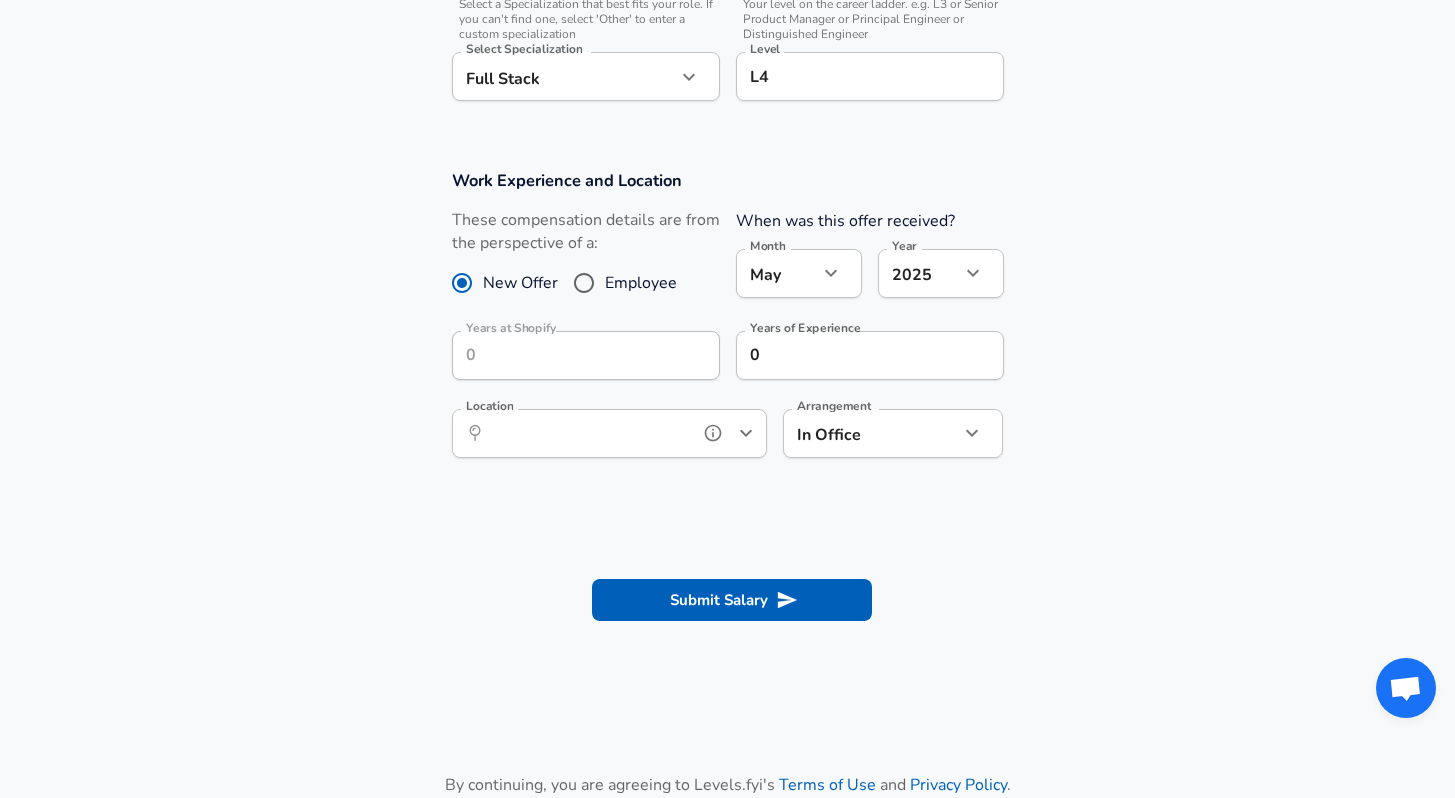 click on "Location" at bounding box center [587, 433] 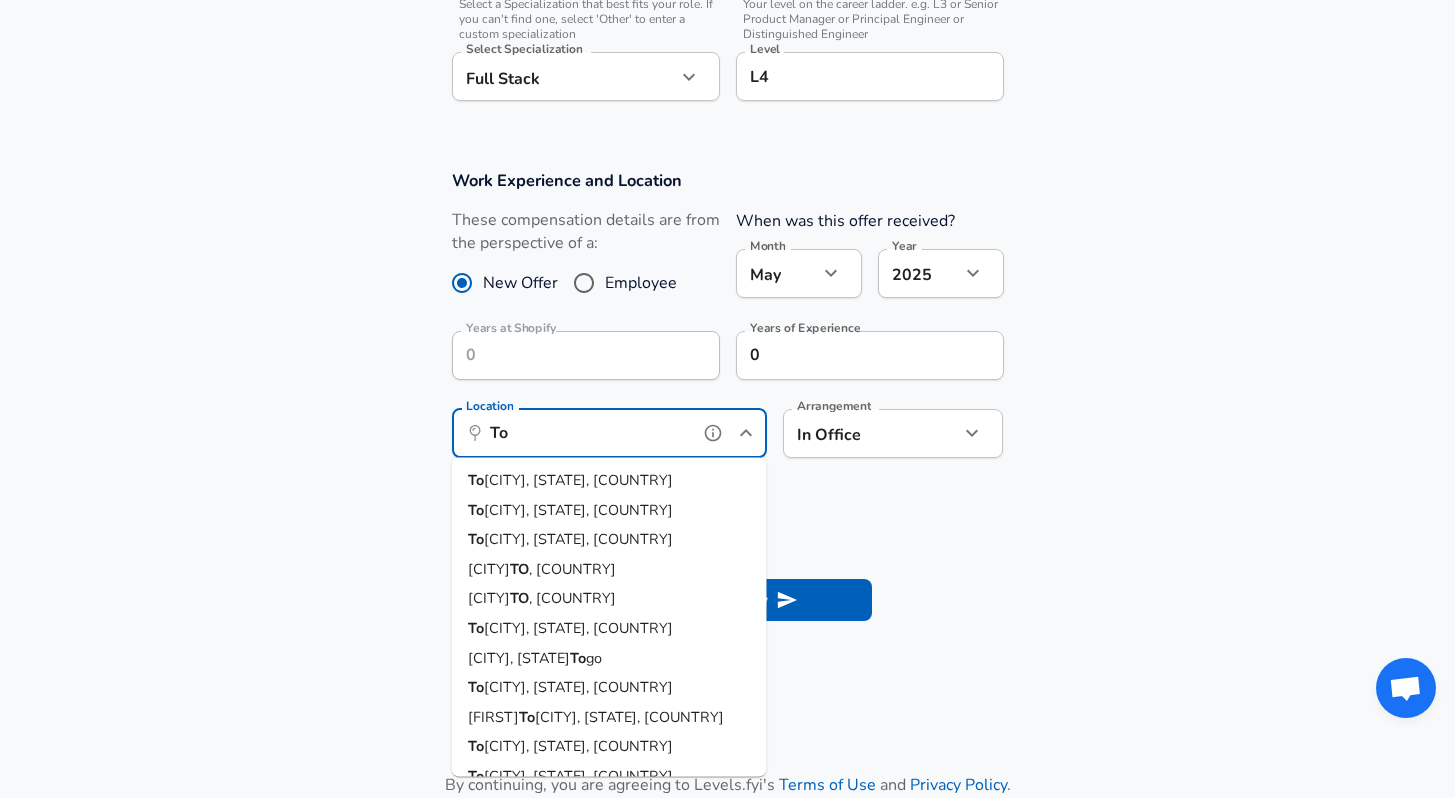 click on "[CITY], [STATE], [COUNTRY]" at bounding box center [609, 510] 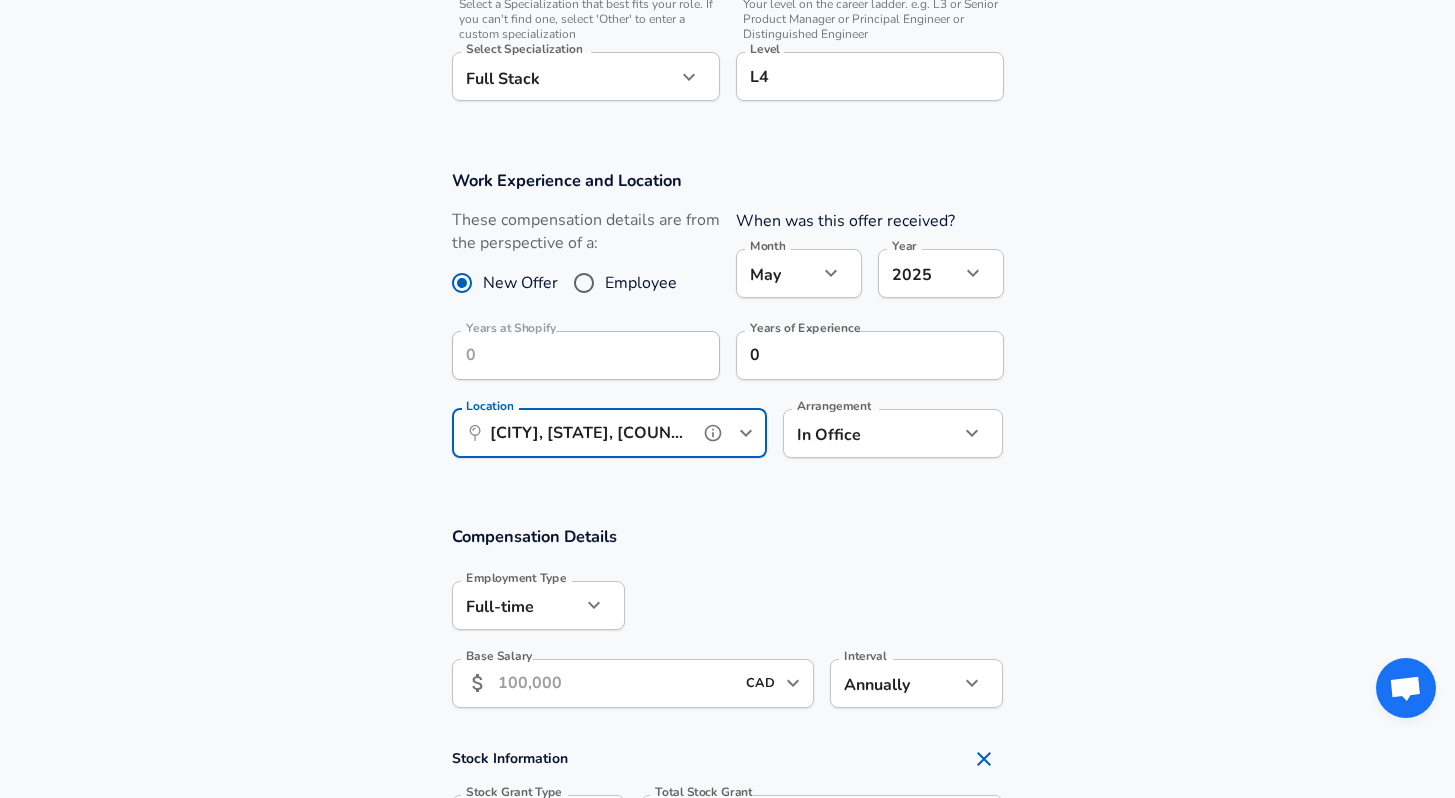 type on "[CITY], [STATE], [COUNTRY]" 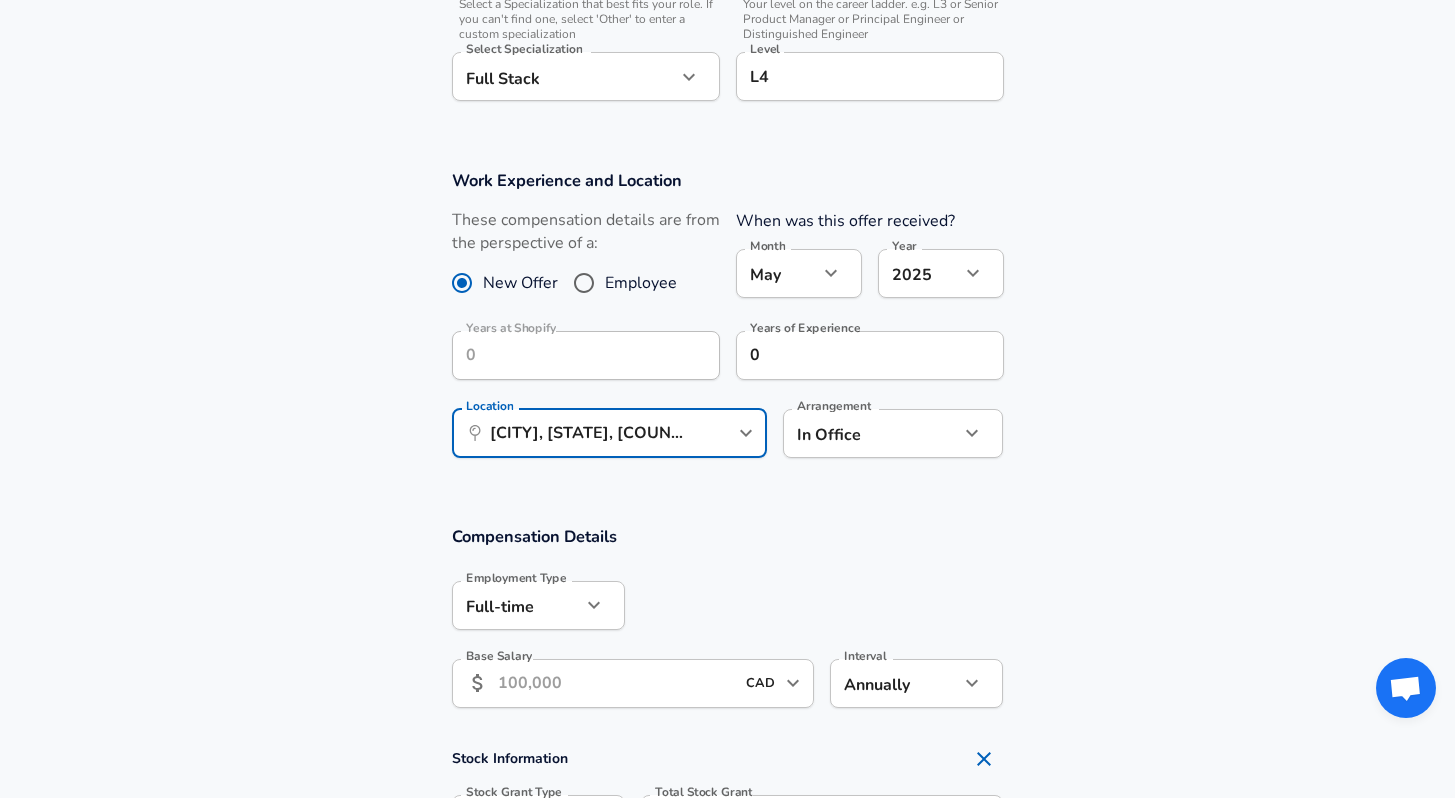 click on "Restart Add Your Salary Upload your offer letter to verify your submission Enhance Privacy and Anonymity No Automatically hides specific fields until there are enough submissions to safely display the full details. More Details Based on your submission and the data points that we have already collected, we will automatically hide and anonymize specific fields if there aren't enough data points to remain sufficiently anonymous. Company & Title Information Enter the company you received your offer from Company Shopify Company Select the title that closest resembles your official title. This should be similar to the title that was present on your offer letter. Title Software Engineer Title Select a job family that best fits your role. If you can't find one, select 'Other' to enter a custom job family Job Family Software Engineer Job Family Select Specialization that best fits your role. If you can't find one, select 'Other' to enter a custom specialization Select Specialization Full Stack Level 5" at bounding box center (727, -343) 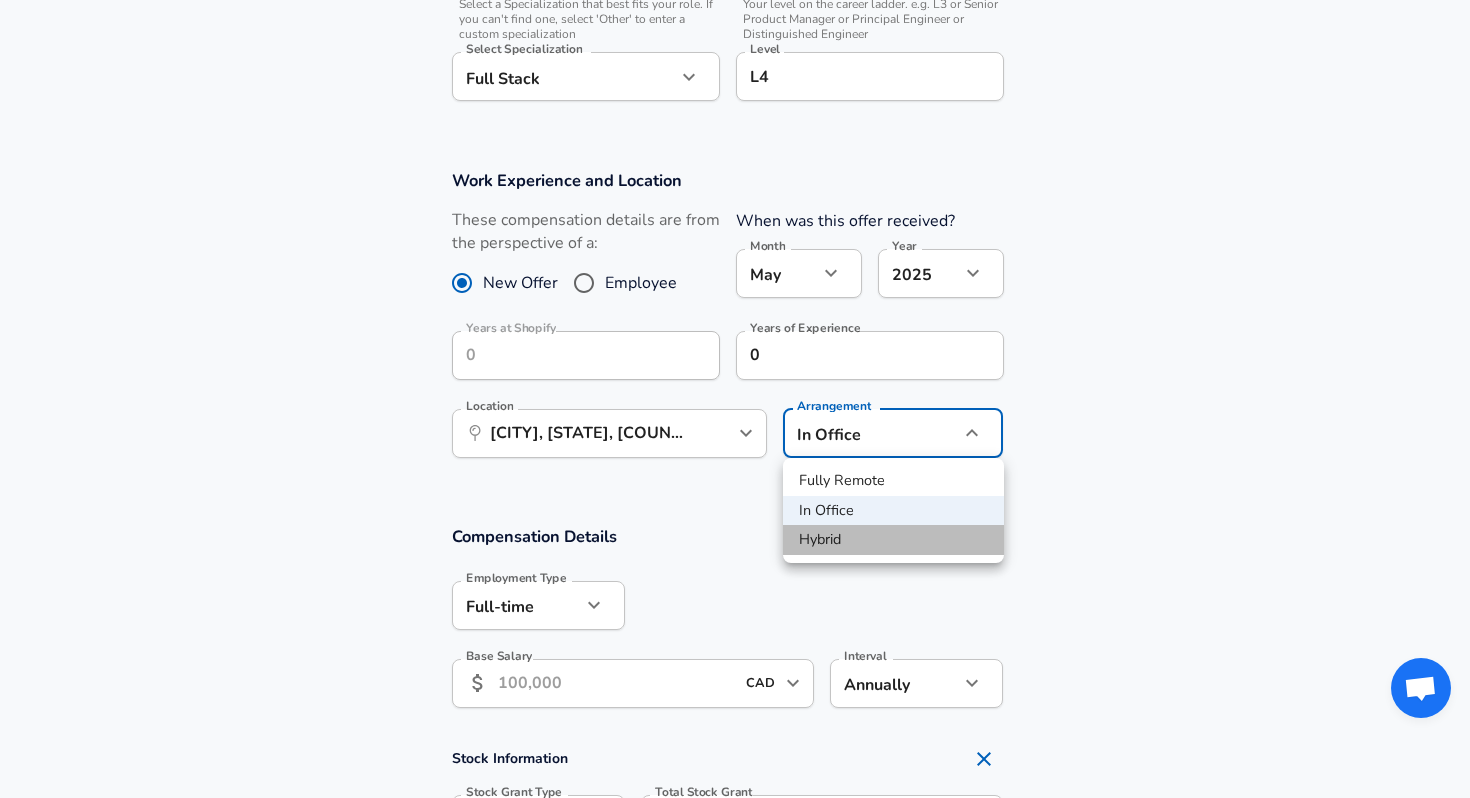 click on "Hybrid" at bounding box center [893, 540] 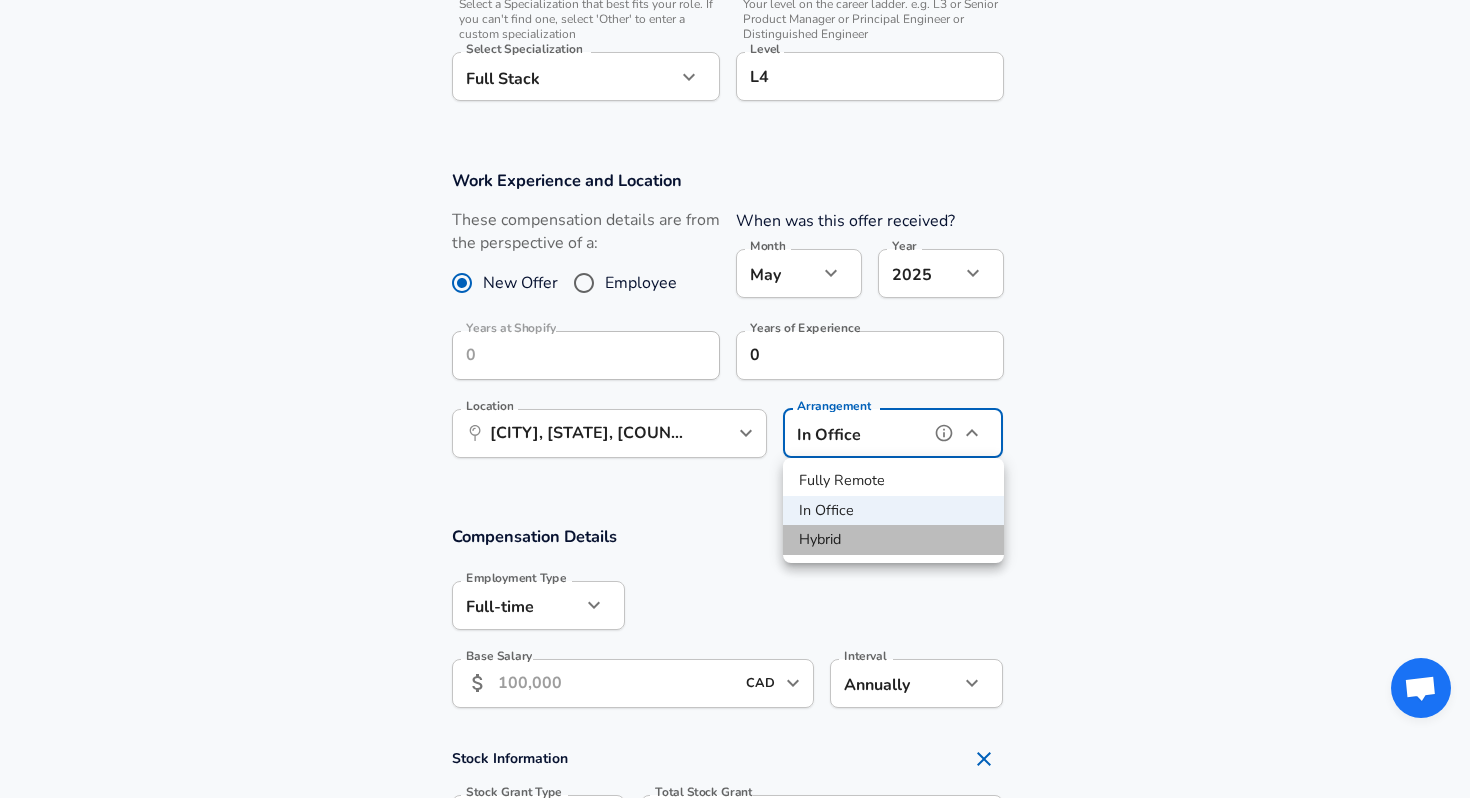 type on "hybrid" 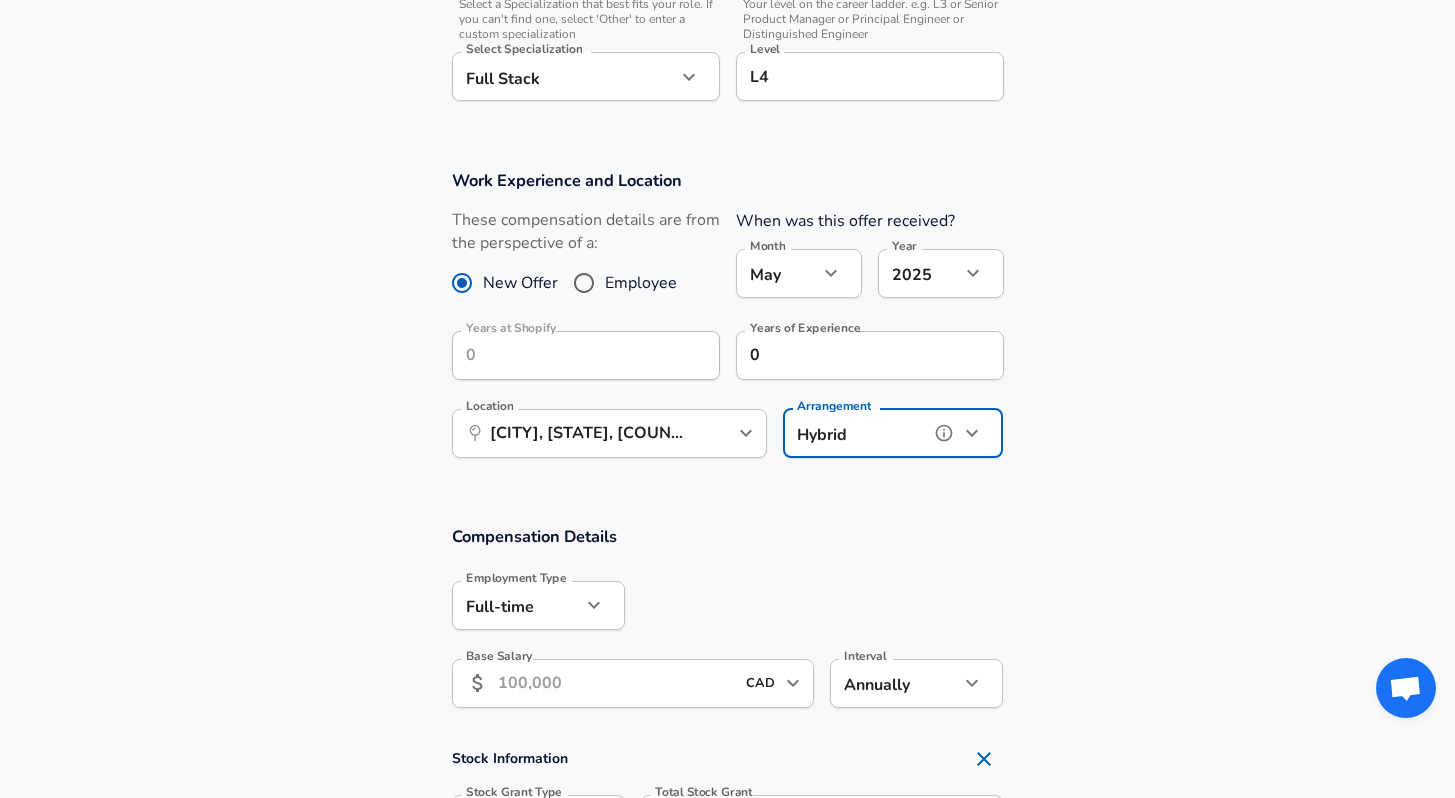 scroll, scrollTop: 918, scrollLeft: 0, axis: vertical 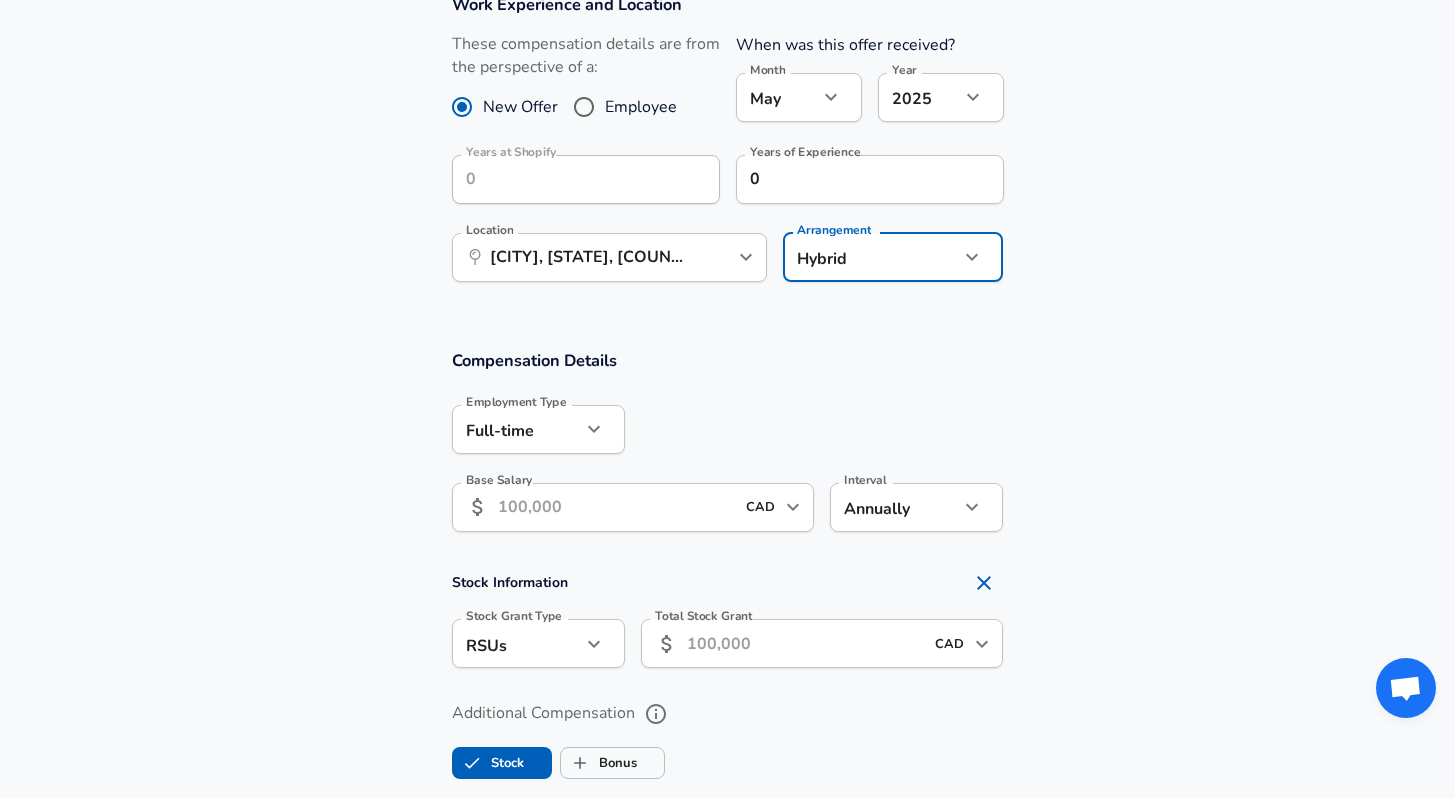 click on "Base Salary" at bounding box center (616, 507) 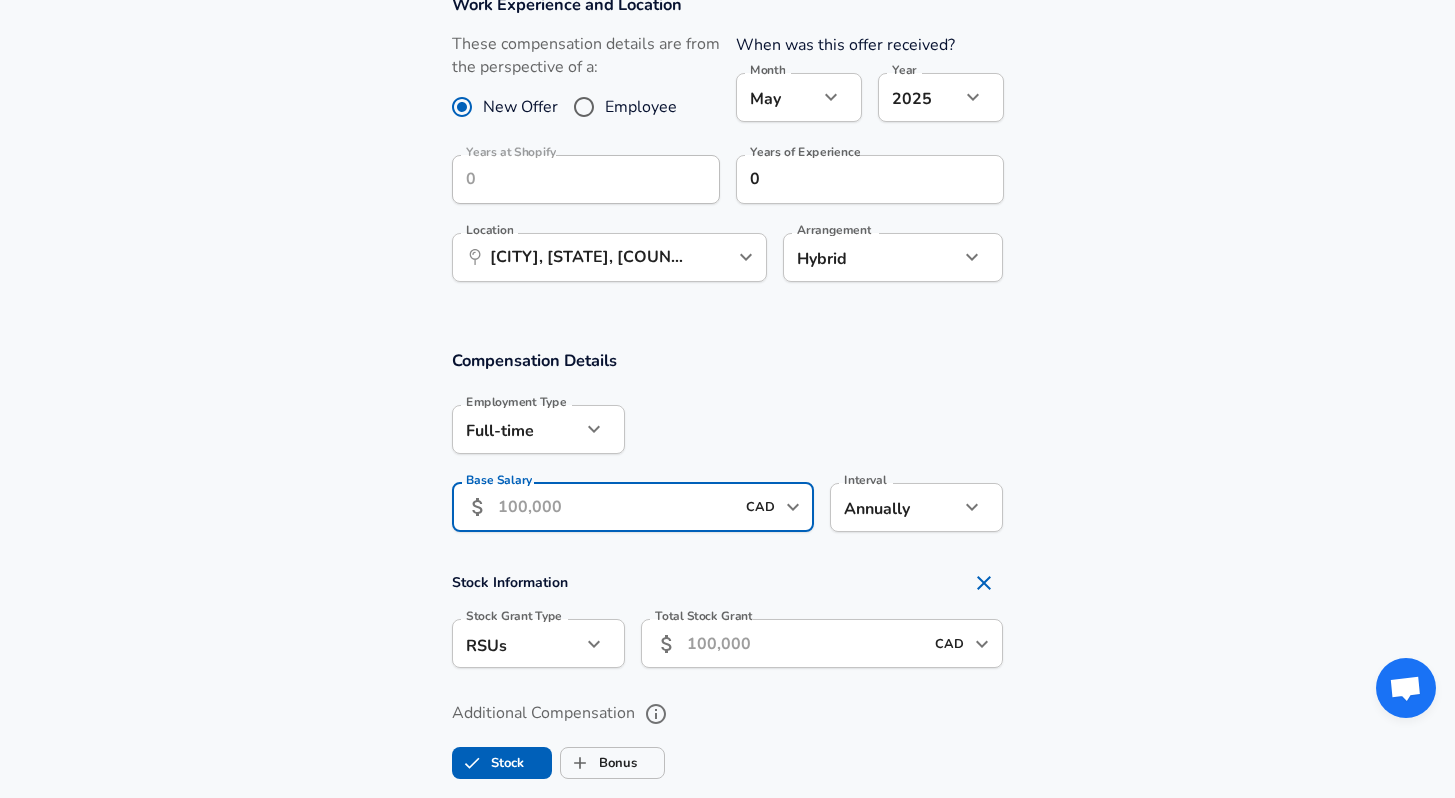 scroll, scrollTop: 951, scrollLeft: 0, axis: vertical 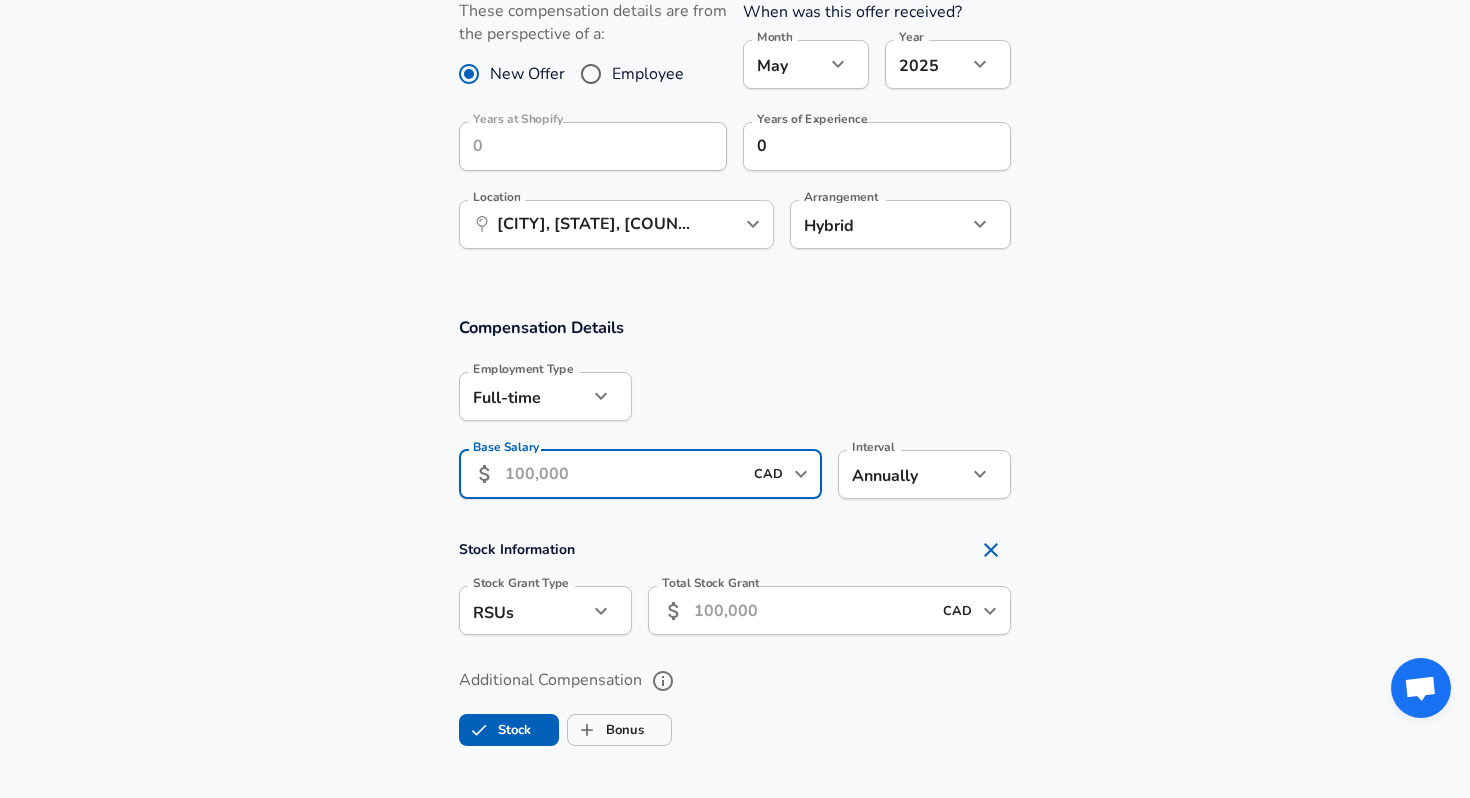 click on "Restart Add Your Salary Upload your offer letter to verify your submission Enhance Privacy and Anonymity No Automatically hides specific fields until there are enough submissions to safely display the full details. More Details Based on your submission and the data points that we have already collected, we will automatically hide and anonymize specific fields if there aren't enough data points to remain sufficiently anonymous. Company & Title Information Enter the company you received your offer from Company Shopify Company Select the title that closest resembles your official title. This should be similar to the title that was present on your offer letter. Title Software Engineer Title Select a job family that best fits your role. If you can't find one, select 'Other' to enter a custom job family Job Family Software Engineer Job Family Select Specialization that best fits your role. If you can't find one, select 'Other' to enter a custom specialization Select Specialization Full Stack Level 5" at bounding box center (735, -552) 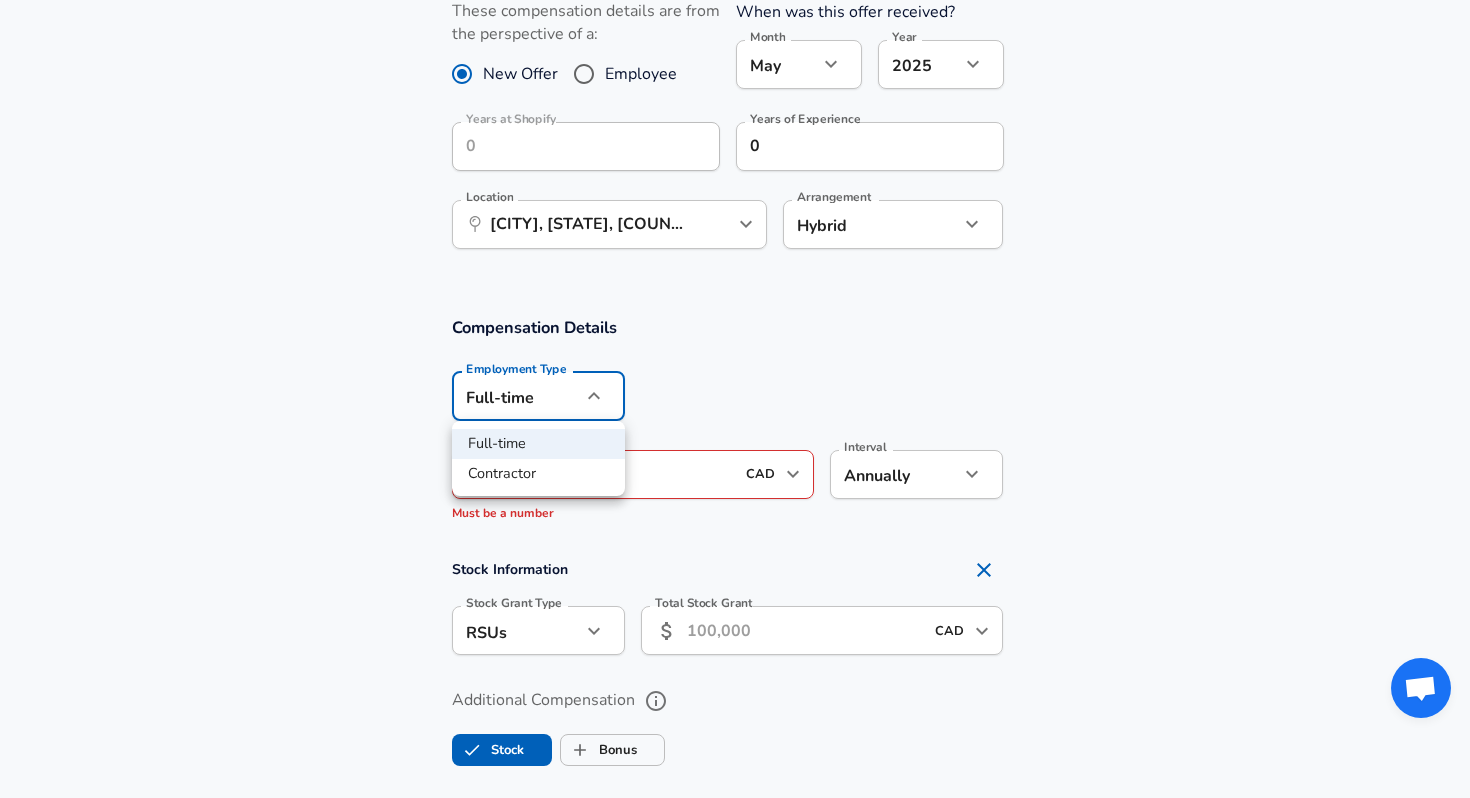 click on "Full-time" at bounding box center [538, 444] 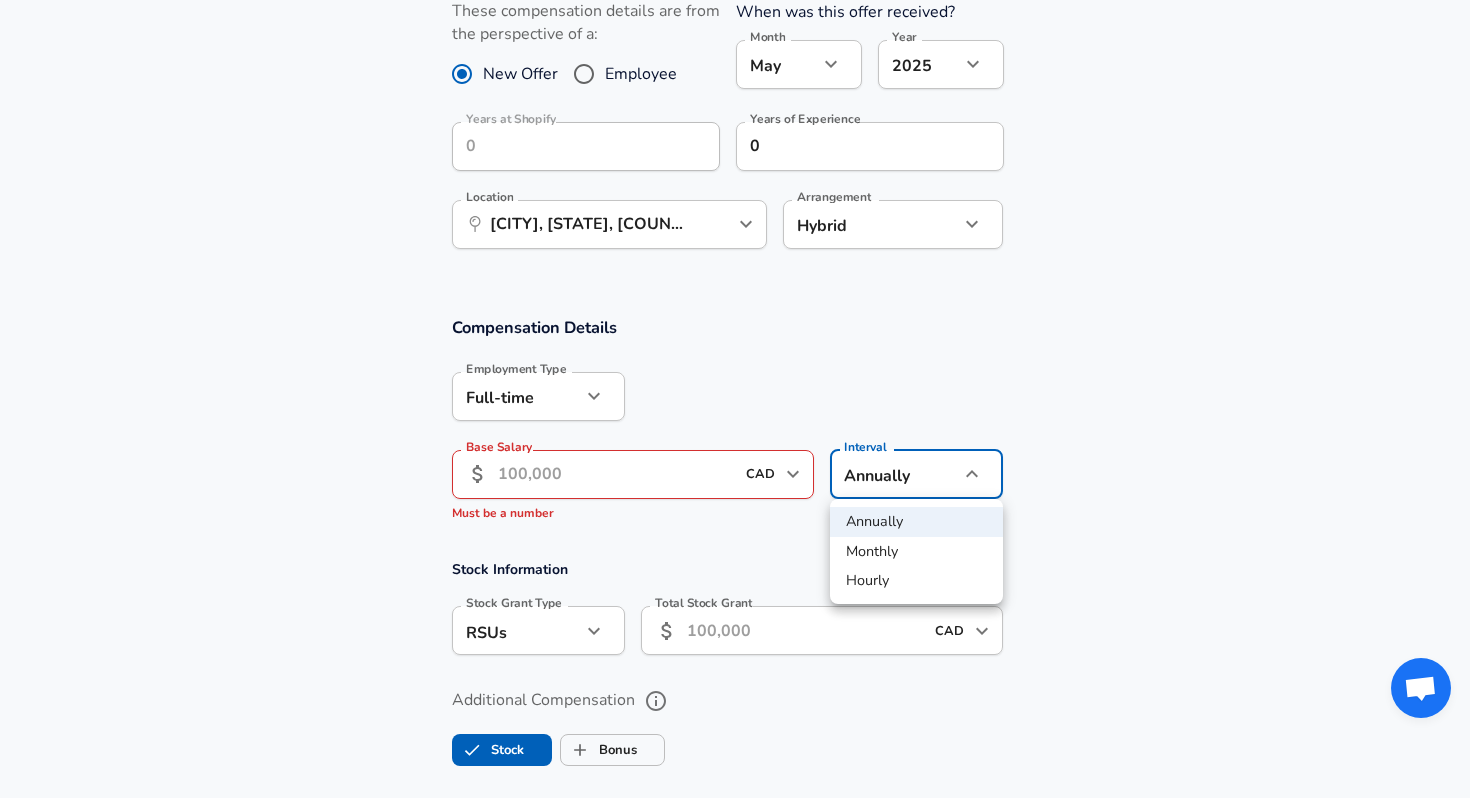 click on "Restart Add Your Salary Upload your offer letter to verify your submission Enhance Privacy and Anonymity No Automatically hides specific fields until there are enough submissions to safely display the full details. More Details Based on your submission and the data points that we have already collected, we will automatically hide and anonymize specific fields if there aren't enough data points to remain sufficiently anonymous. Company & Title Information Enter the company you received your offer from Company Shopify Company Select the title that closest resembles your official title. This should be similar to the title that was present on your offer letter. Title Software Engineer Title Select a job family that best fits your role. If you can't find one, select 'Other' to enter a custom job family Job Family Software Engineer Job Family Select Specialization that best fits your role. If you can't find one, select 'Other' to enter a custom specialization Select Specialization Full Stack Level 5" at bounding box center (735, -552) 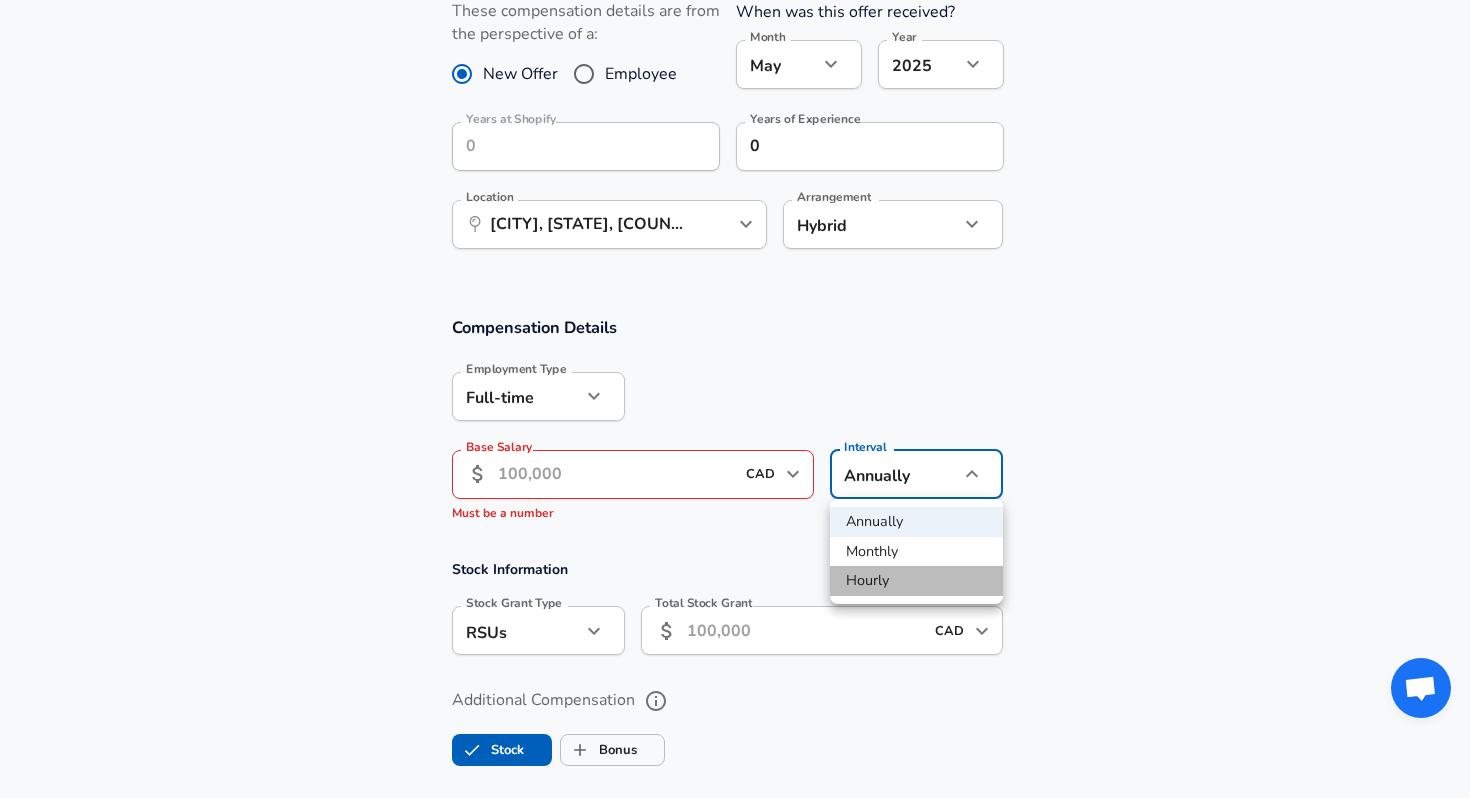 click on "Hourly" at bounding box center [916, 581] 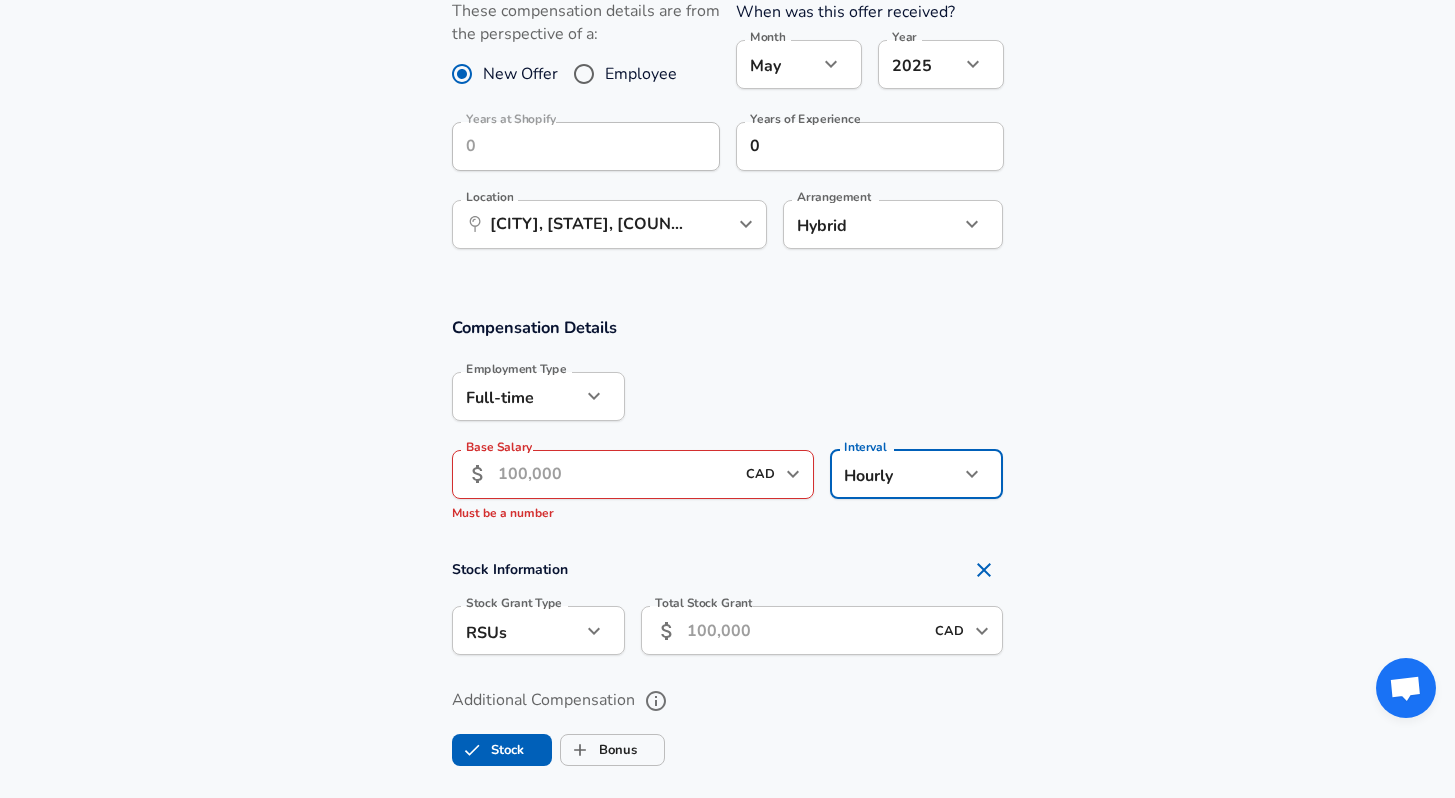 click on "Base Salary" at bounding box center [616, 474] 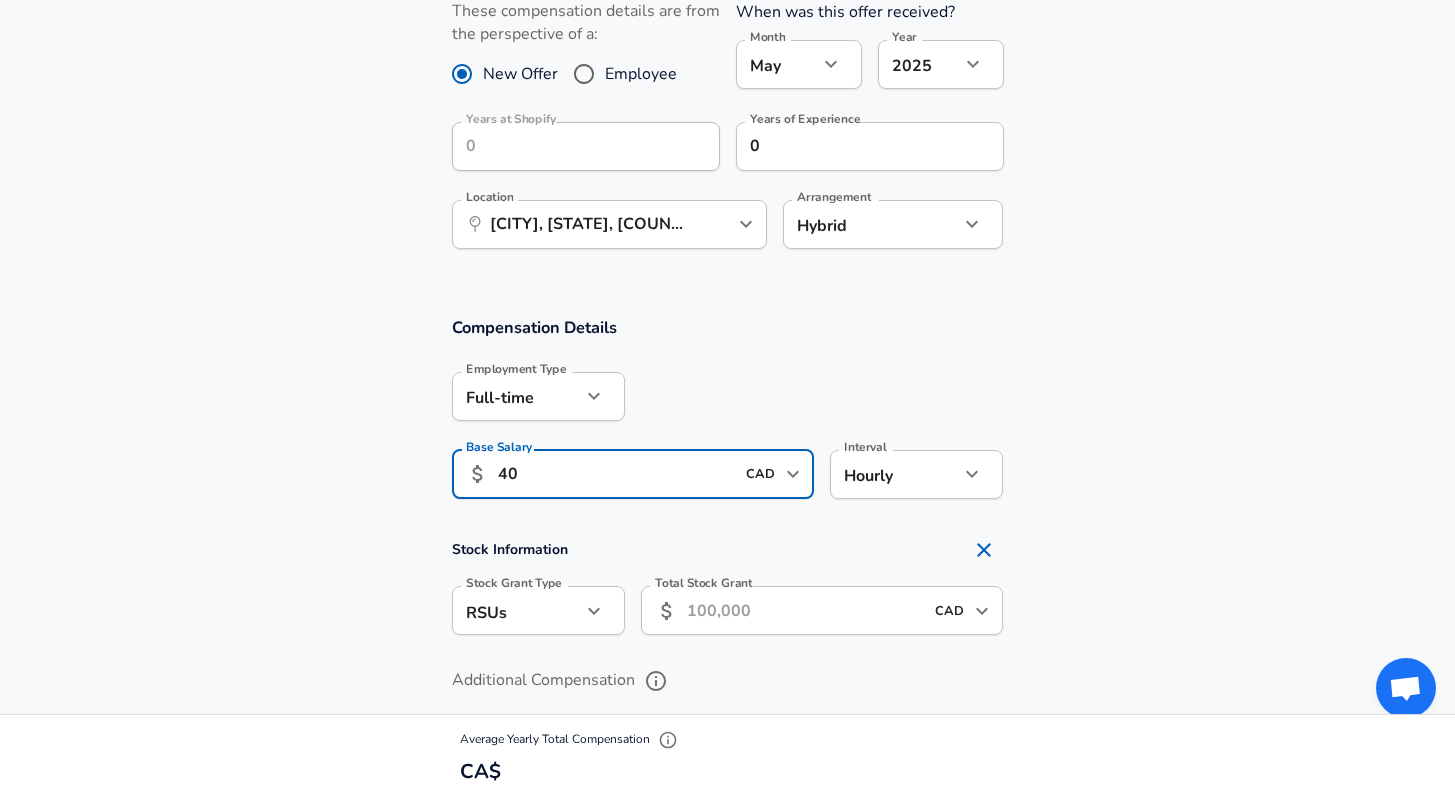 type on "40" 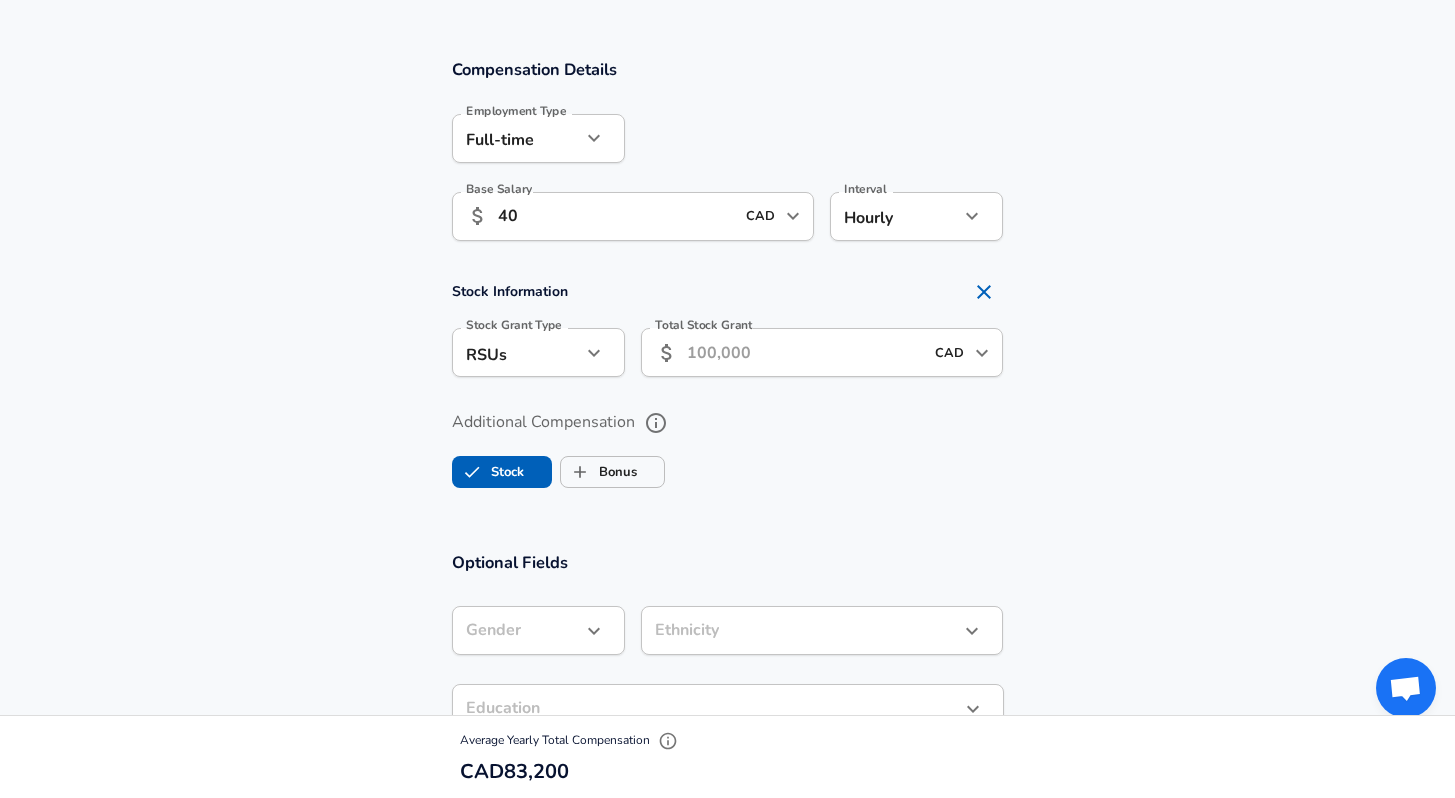 scroll, scrollTop: 1214, scrollLeft: 0, axis: vertical 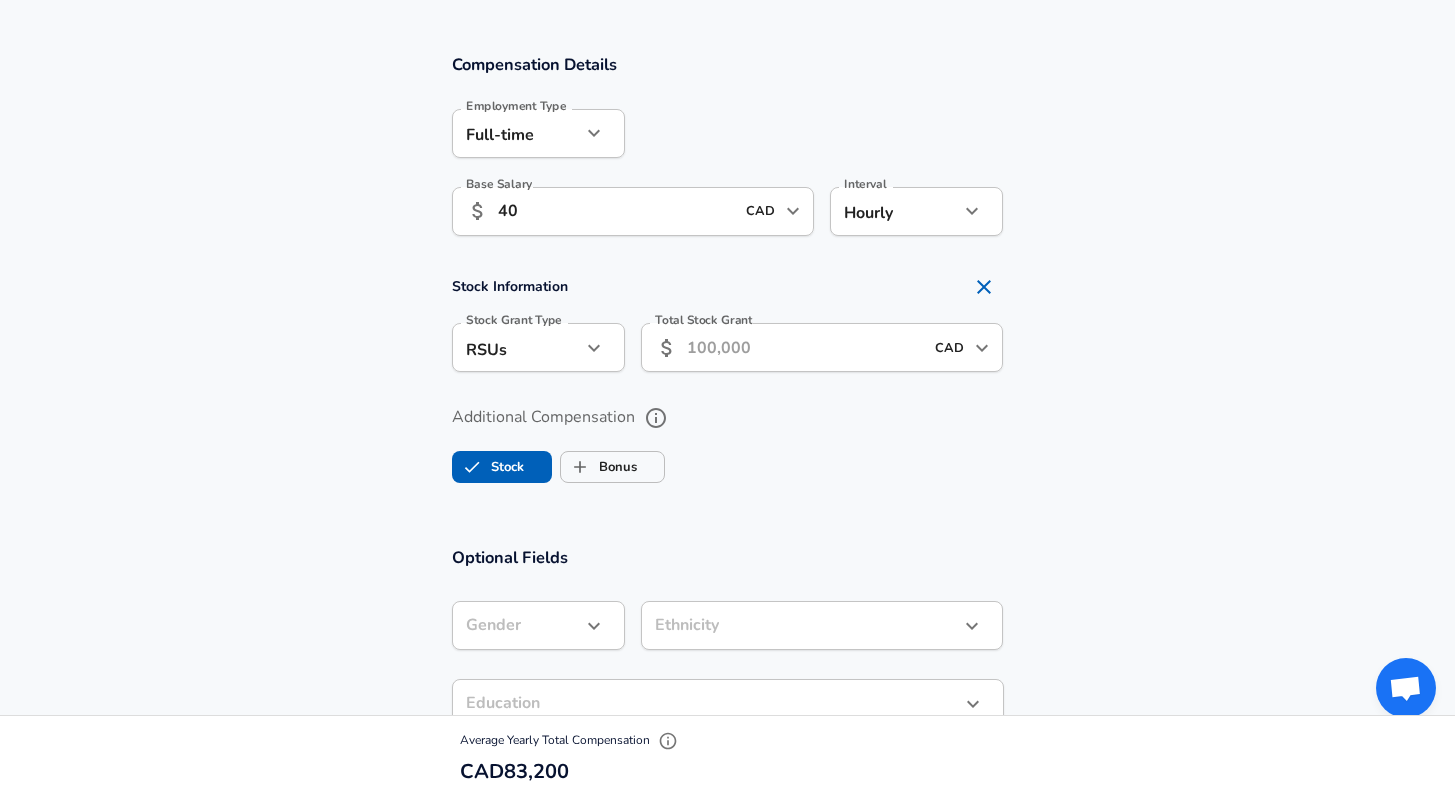 click 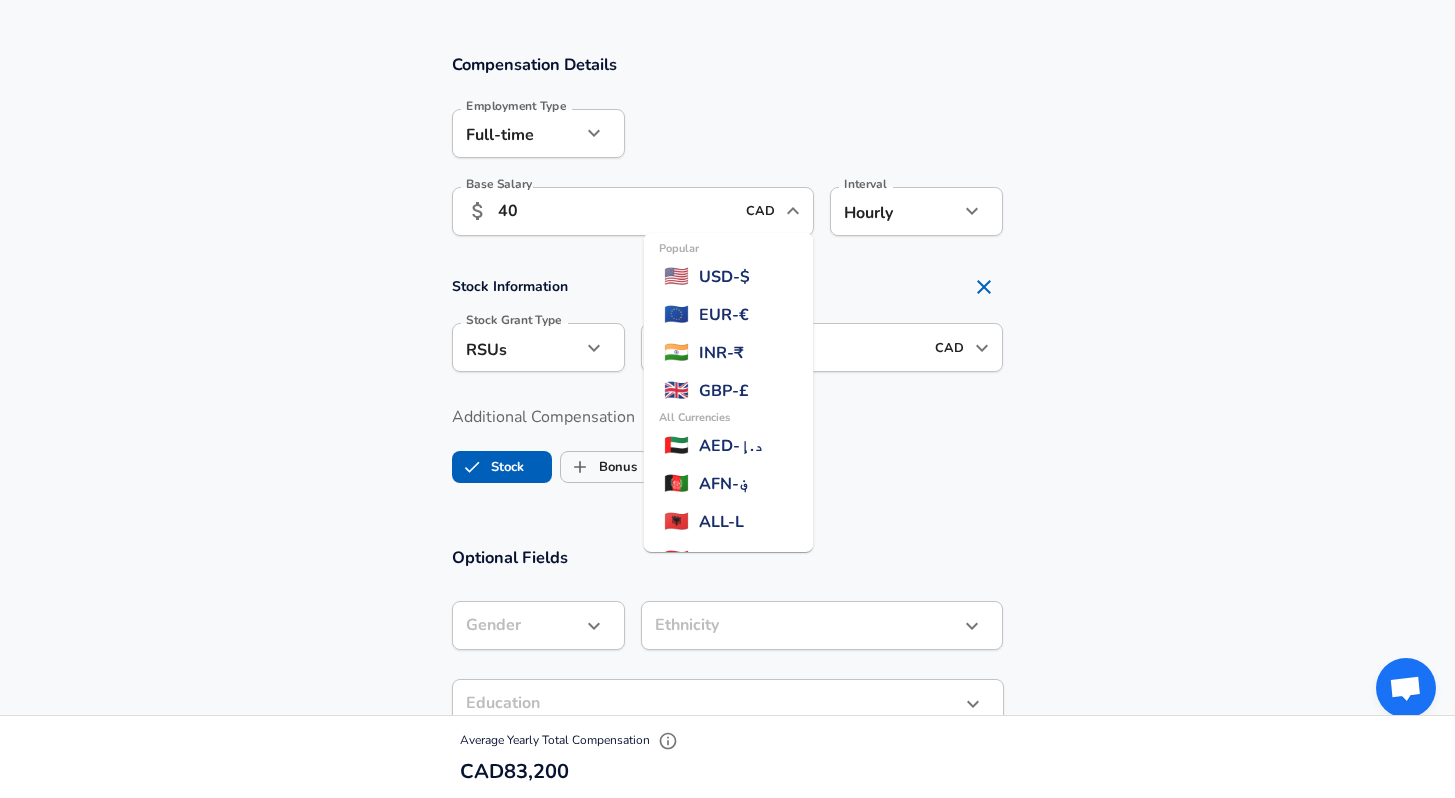 scroll, scrollTop: 901, scrollLeft: 0, axis: vertical 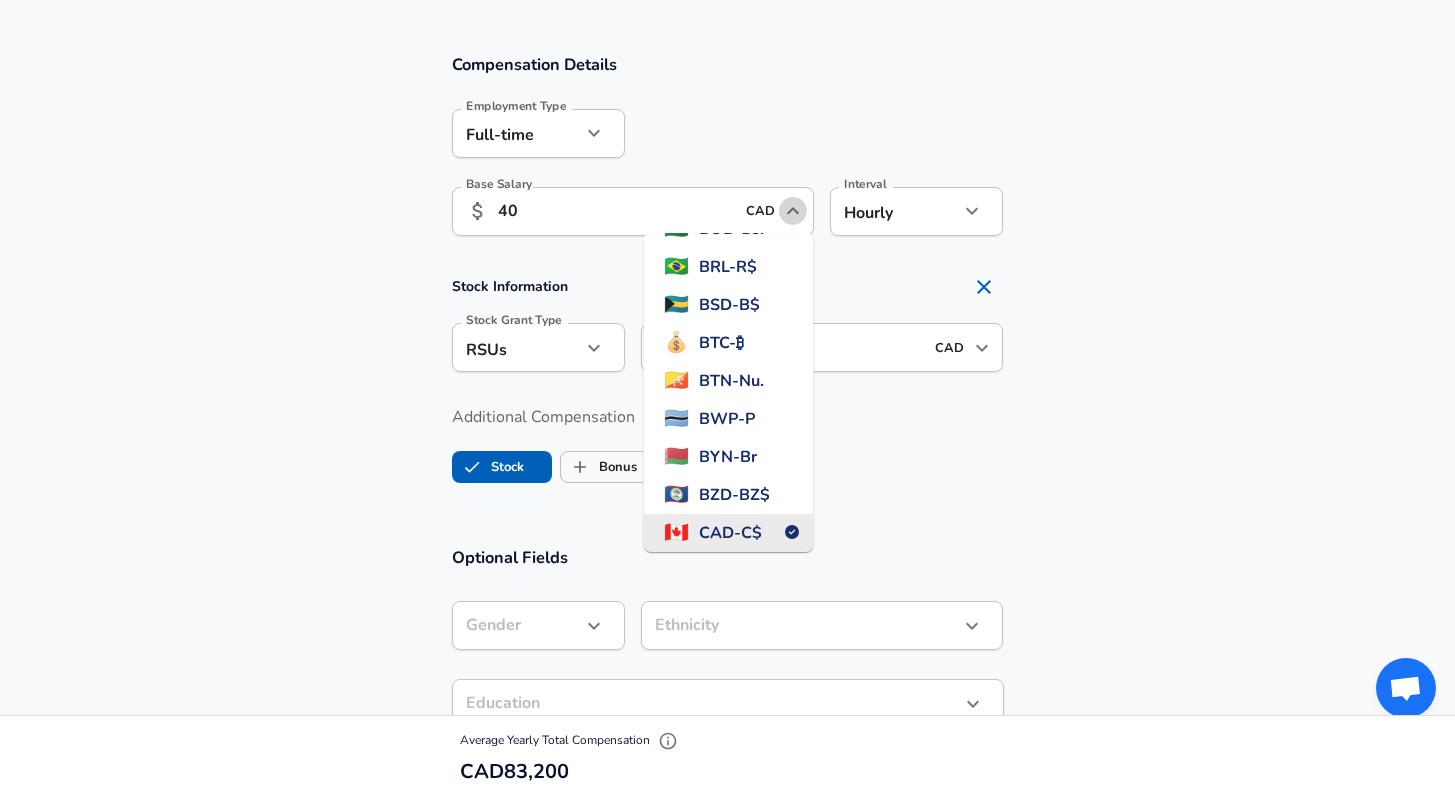 click 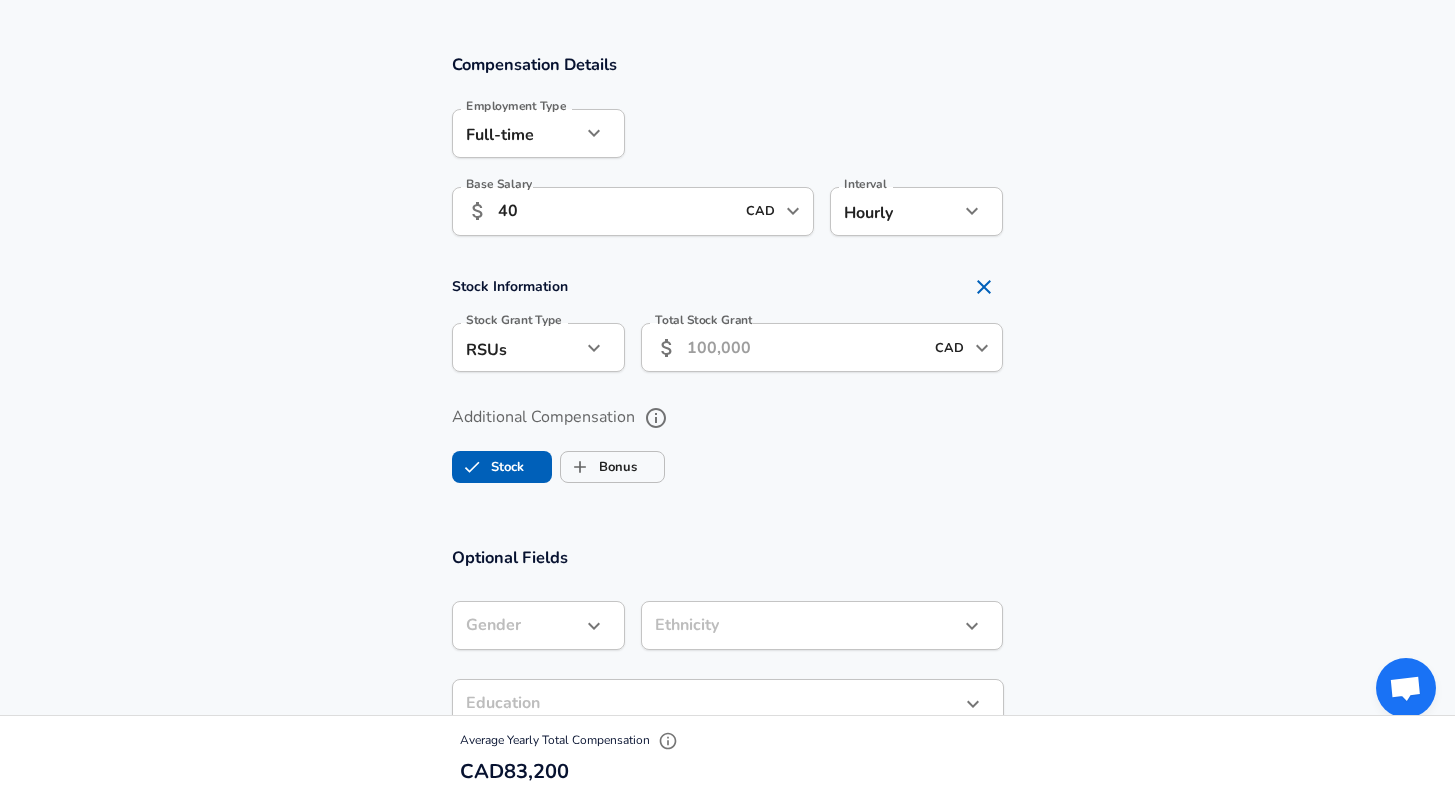 click at bounding box center [814, 132] 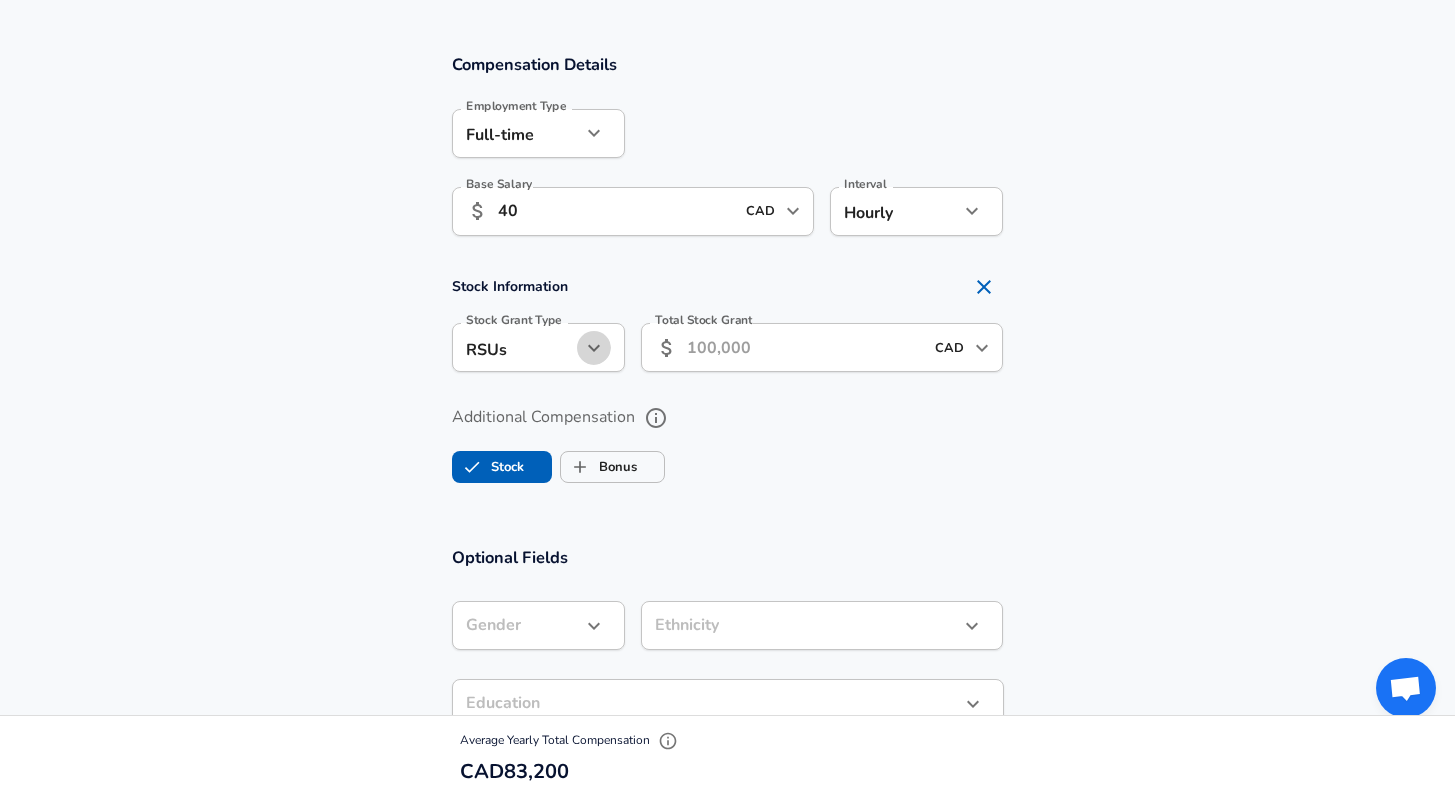 click 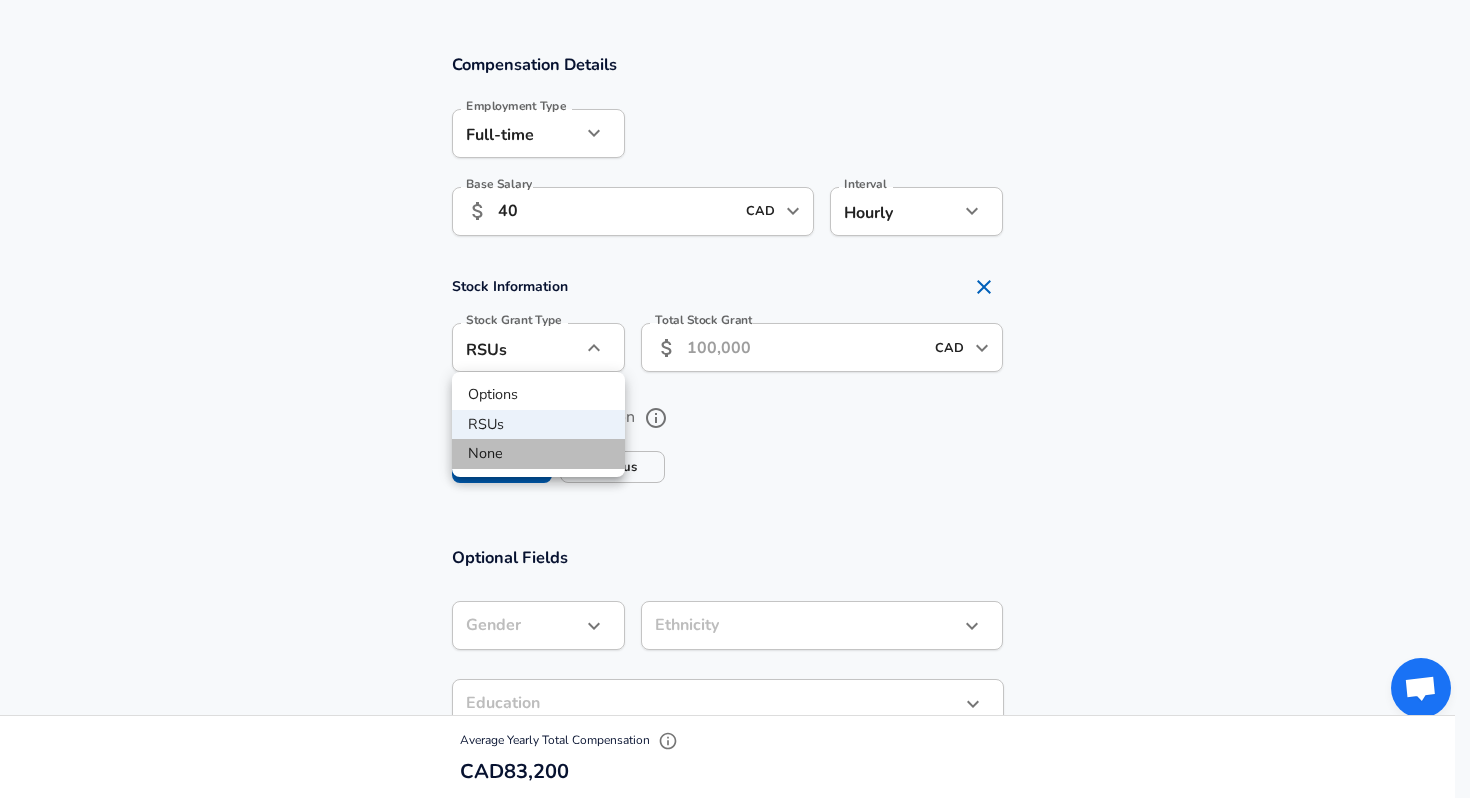 click on "None" at bounding box center (538, 454) 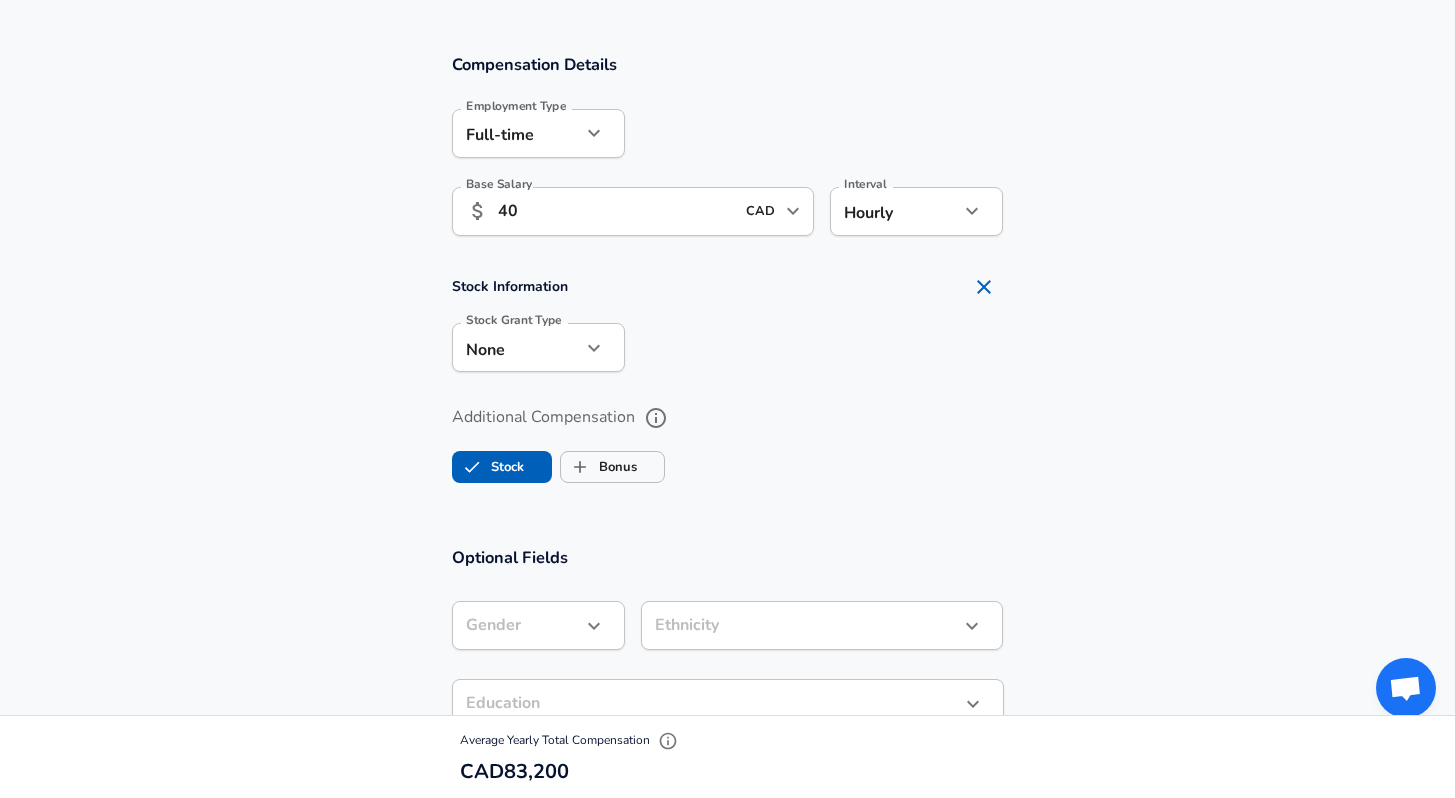 click on "Additional Compensation" at bounding box center (728, 418) 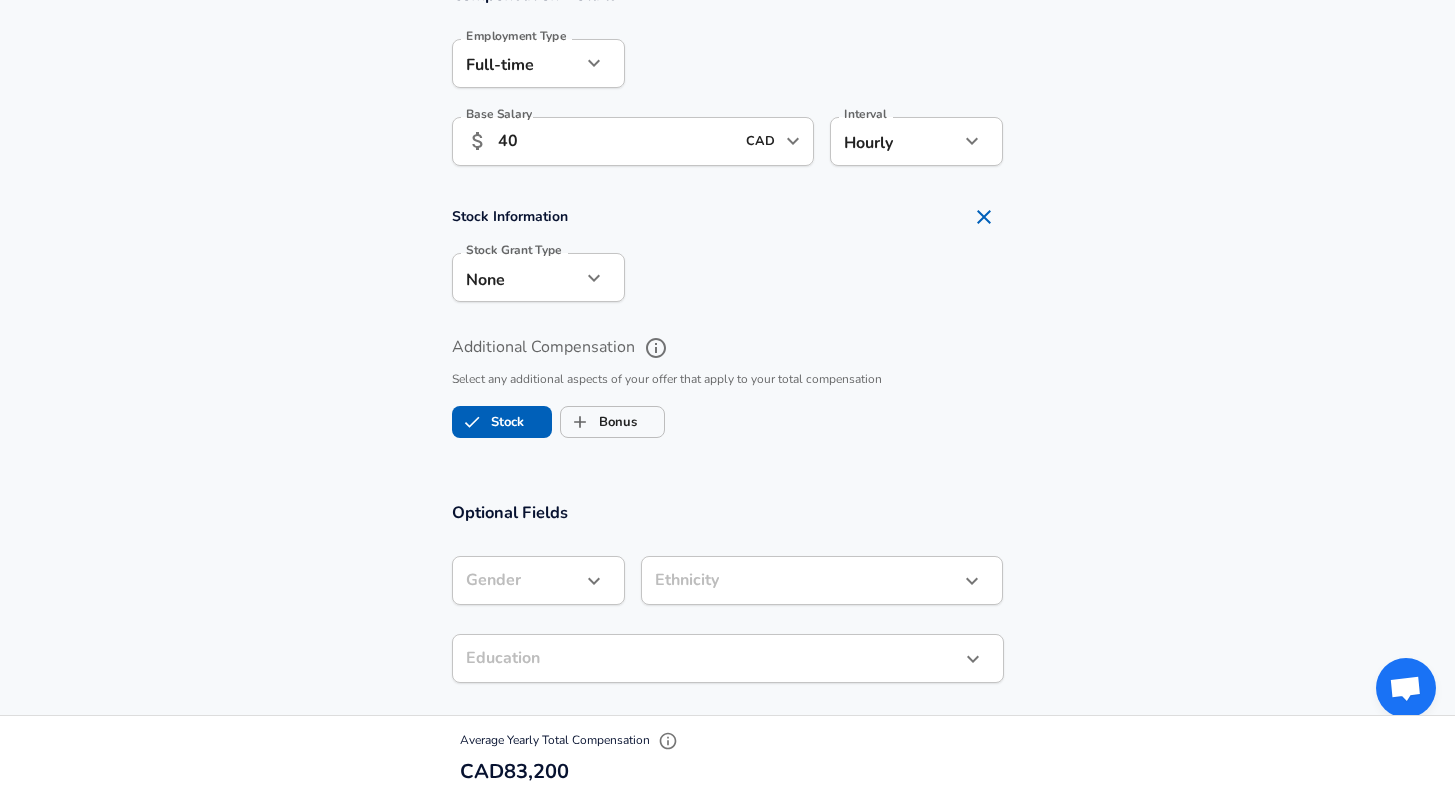 scroll, scrollTop: 1323, scrollLeft: 0, axis: vertical 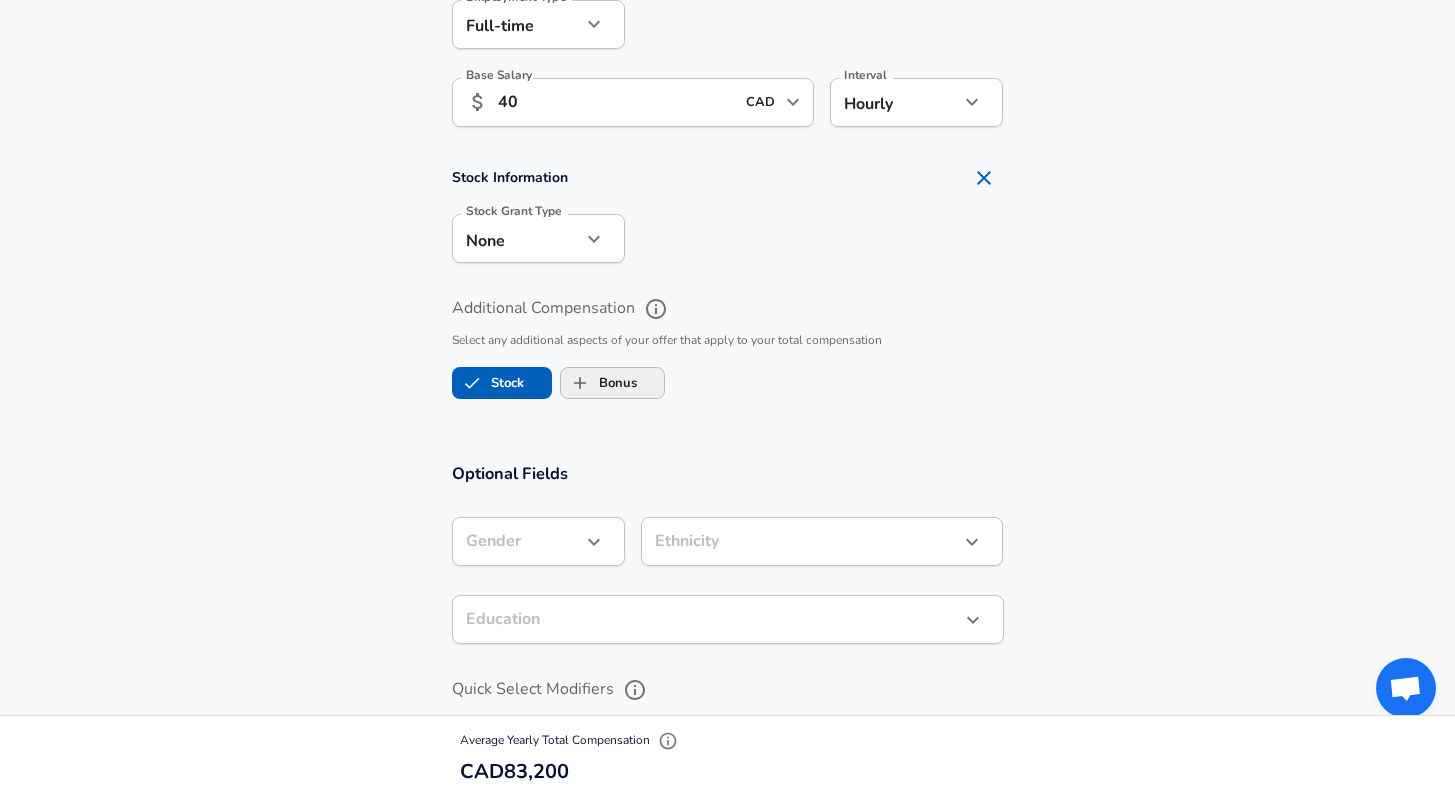 click on "Bonus" at bounding box center (580, 383) 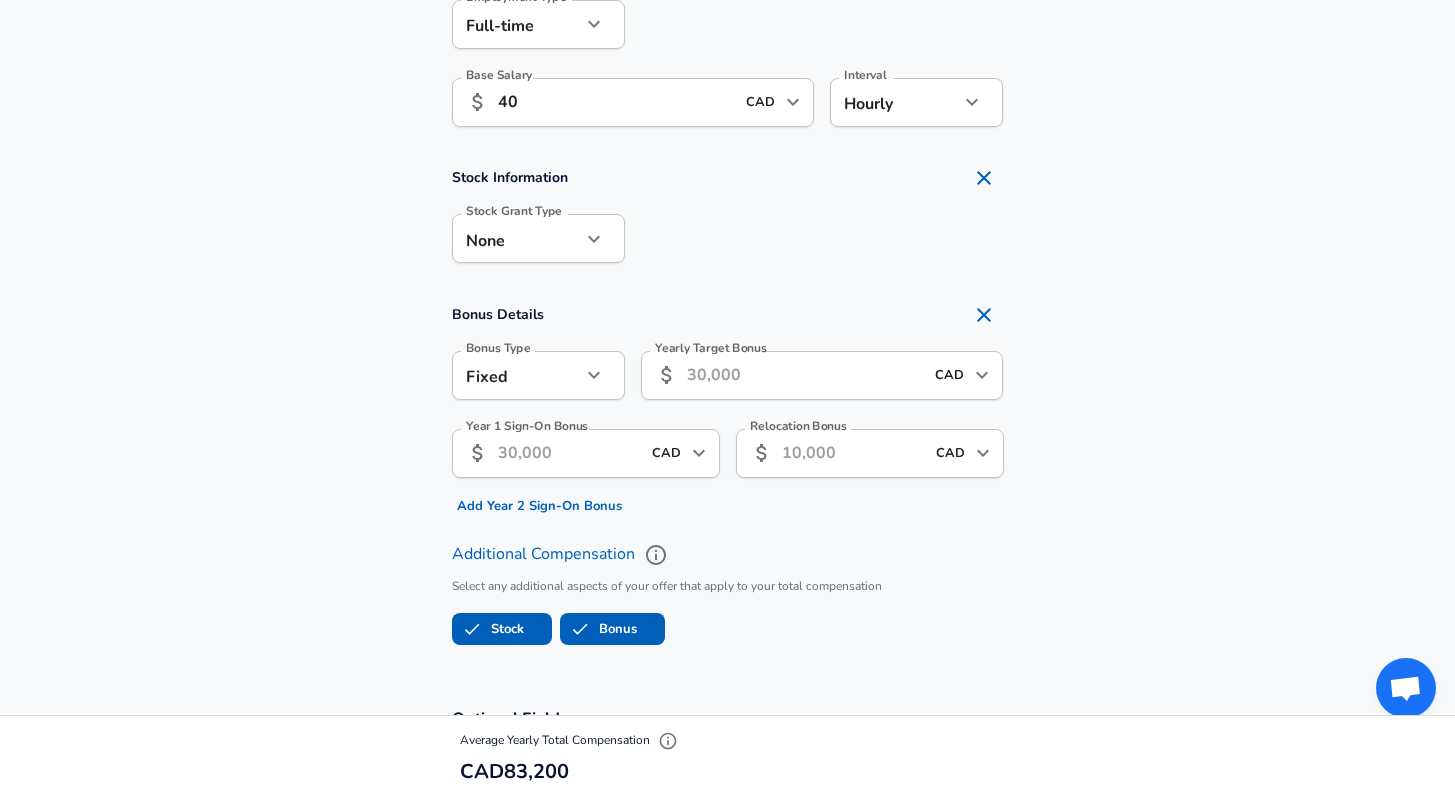 click 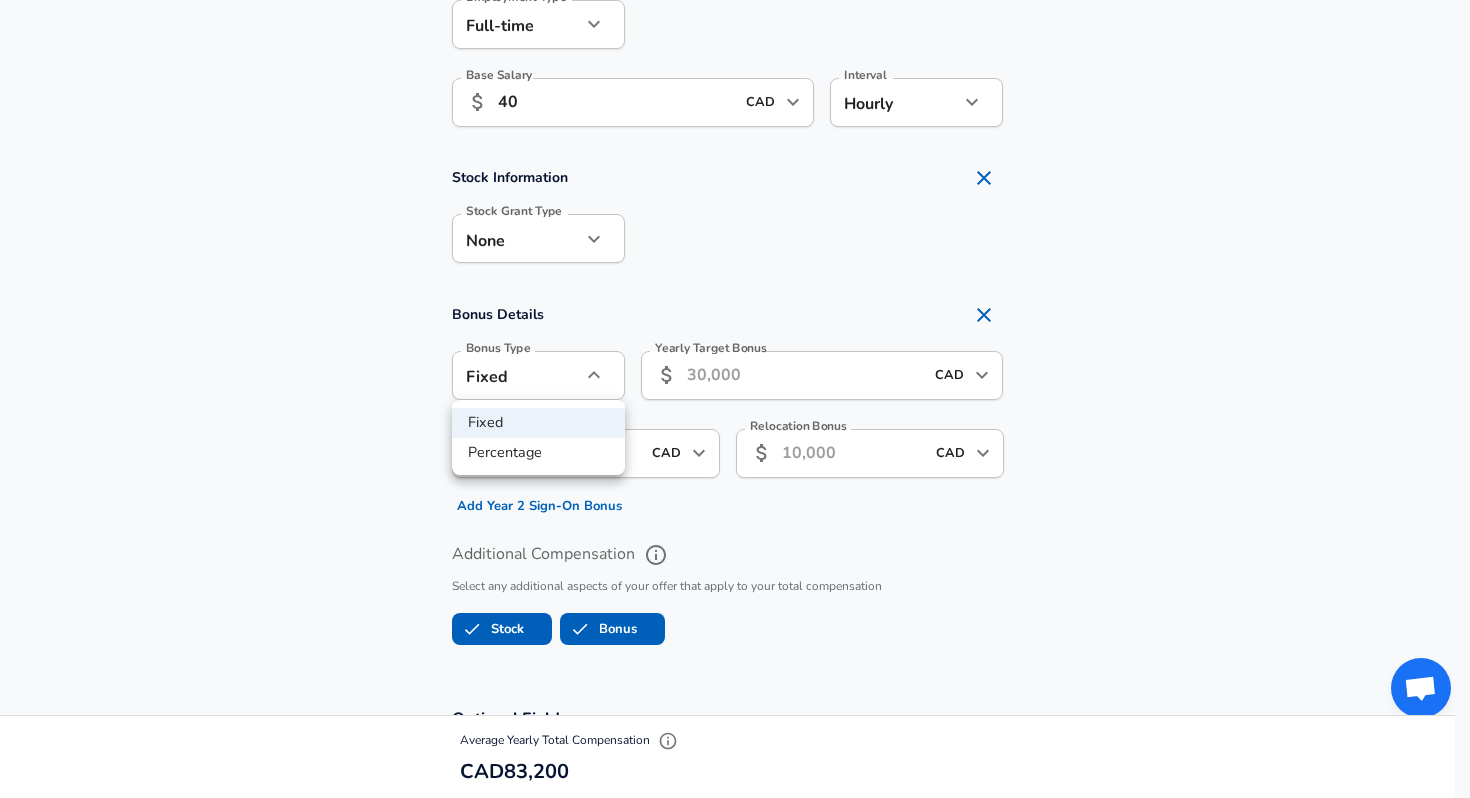 click at bounding box center [735, 399] 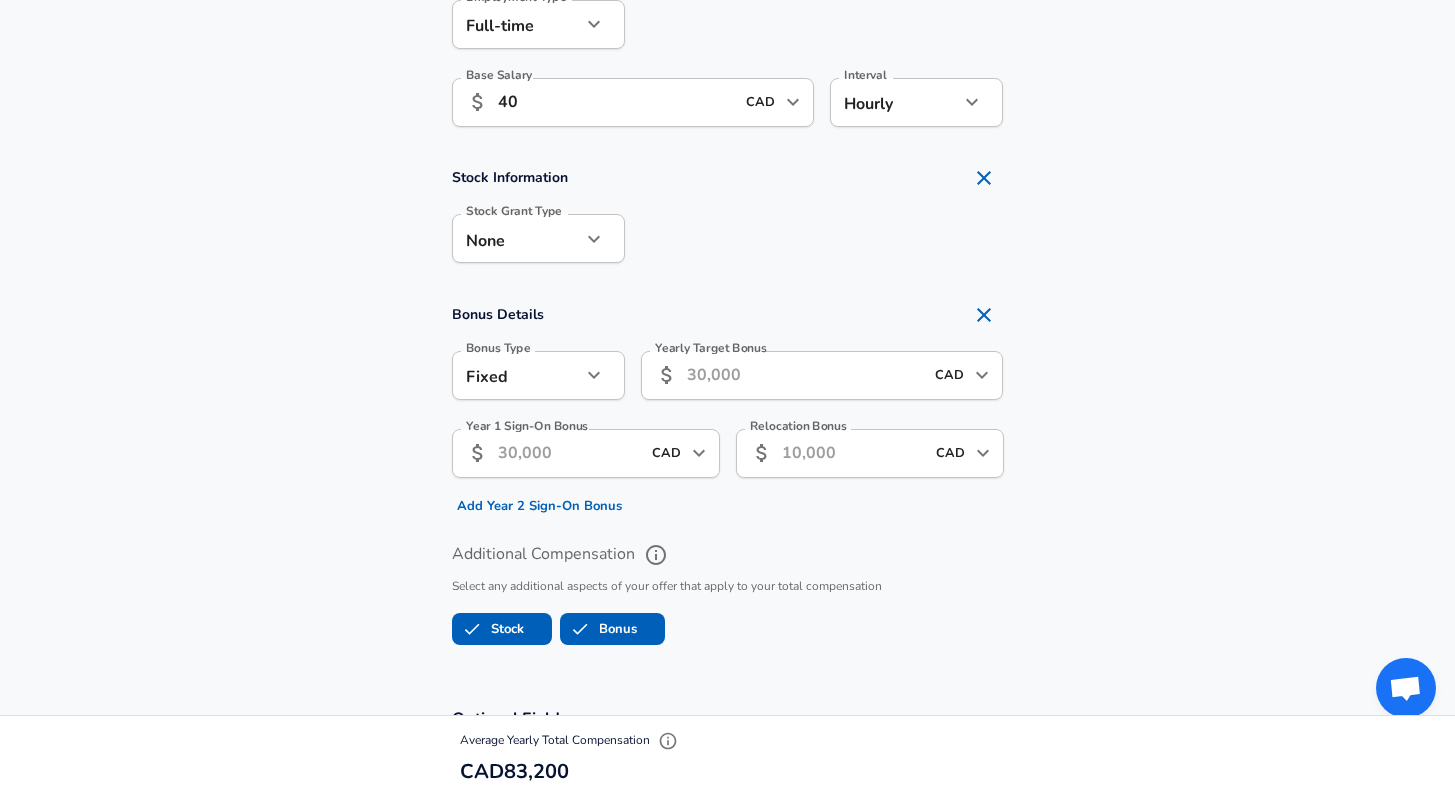 click at bounding box center [984, 315] 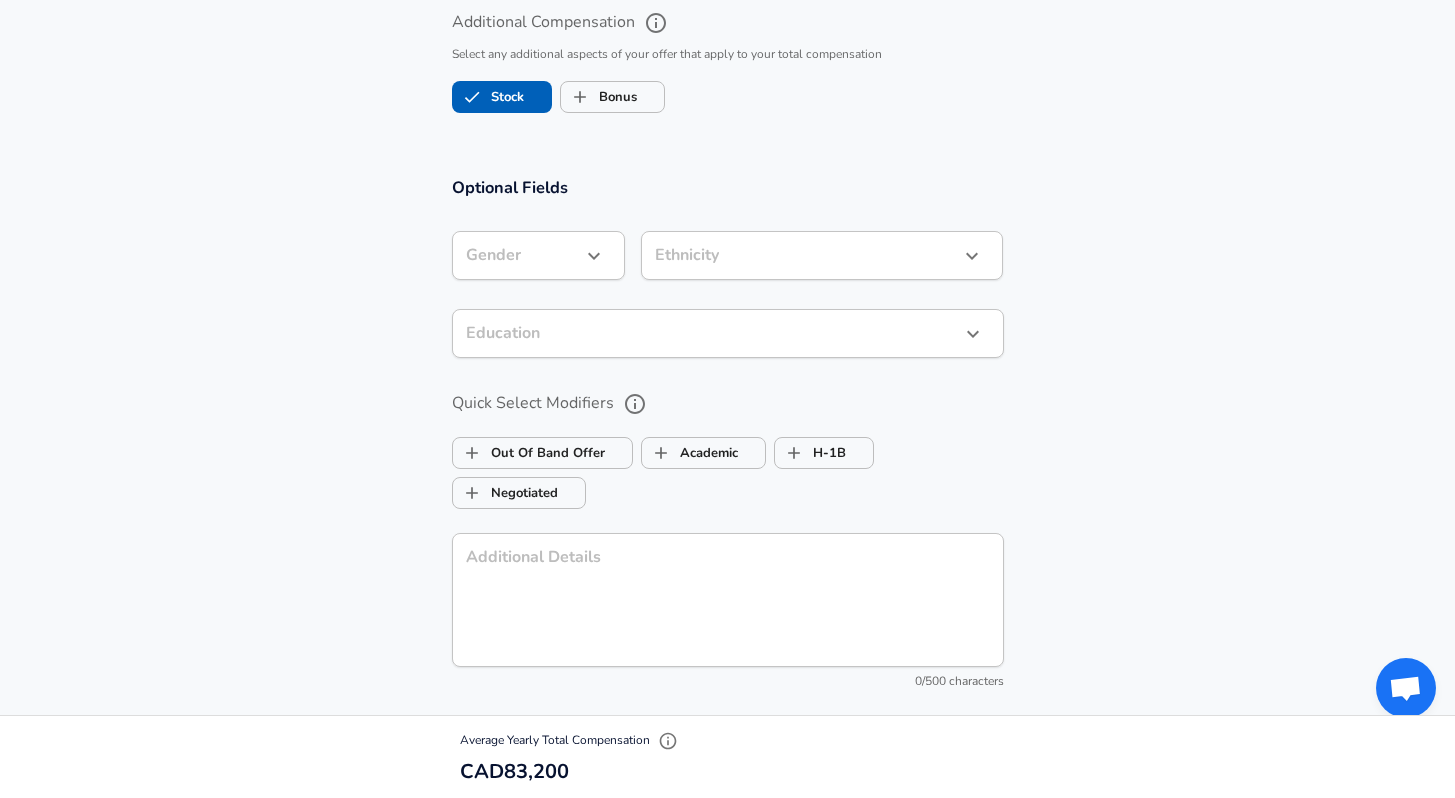 scroll, scrollTop: 1691, scrollLeft: 0, axis: vertical 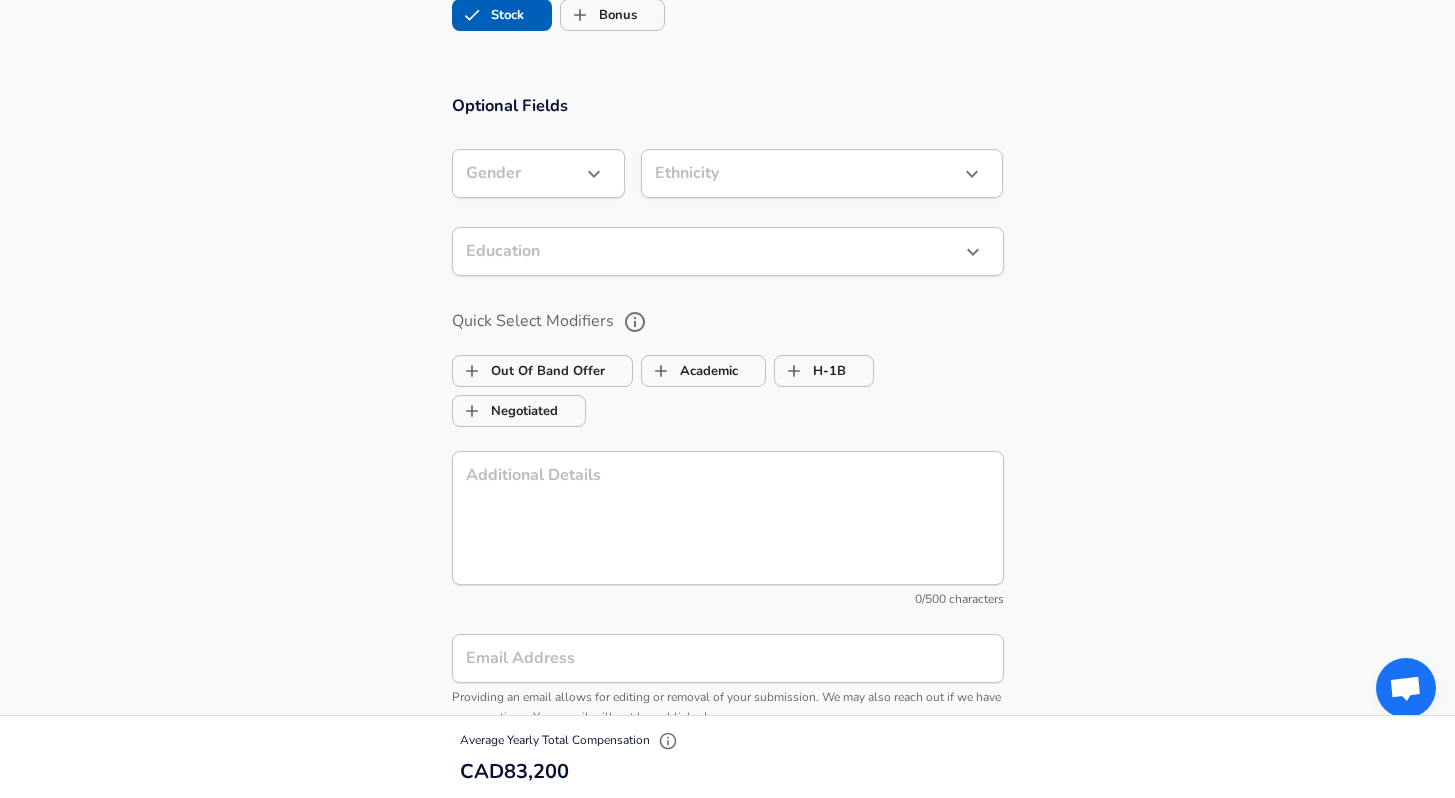 click on "Additional Details" at bounding box center (728, 518) 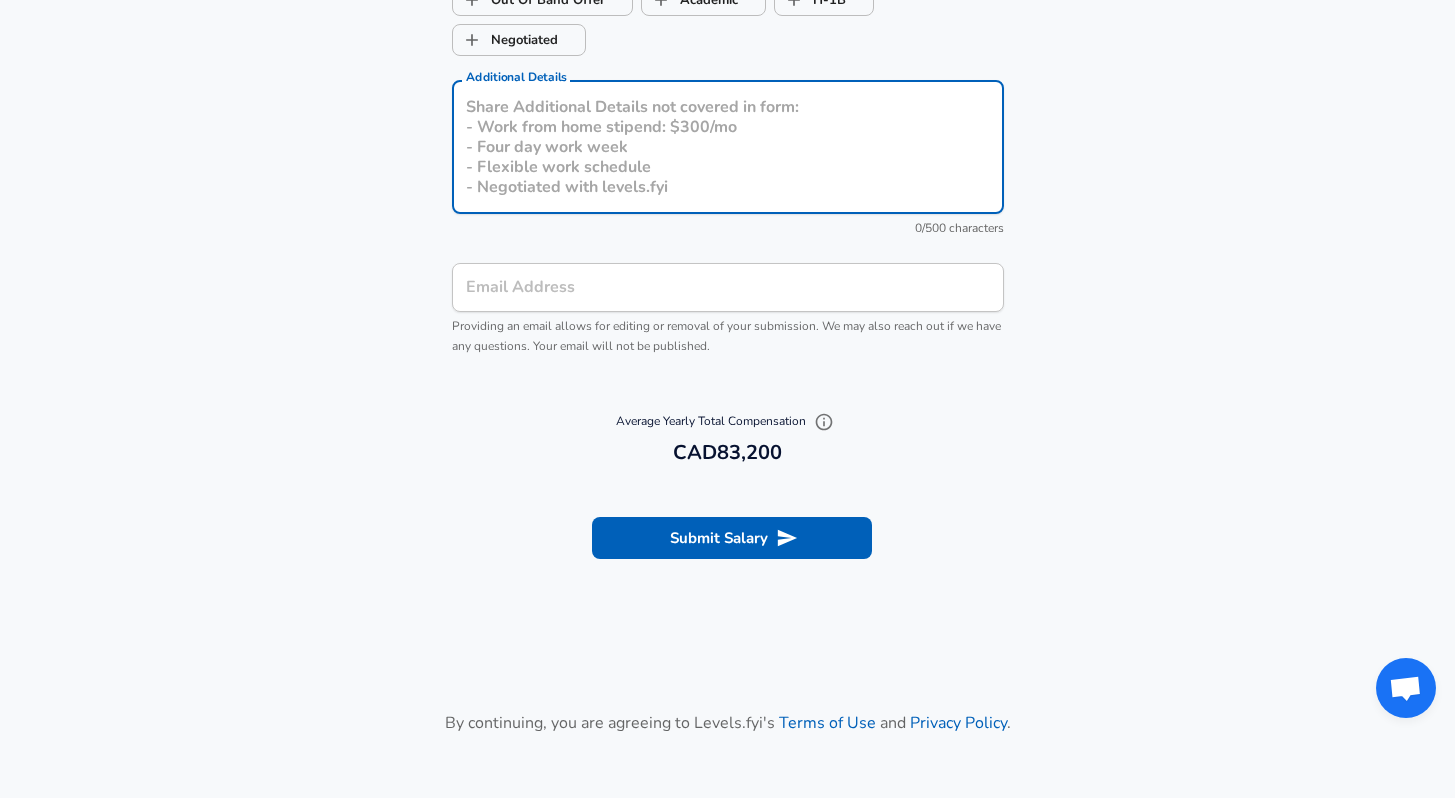 scroll, scrollTop: 1992, scrollLeft: 0, axis: vertical 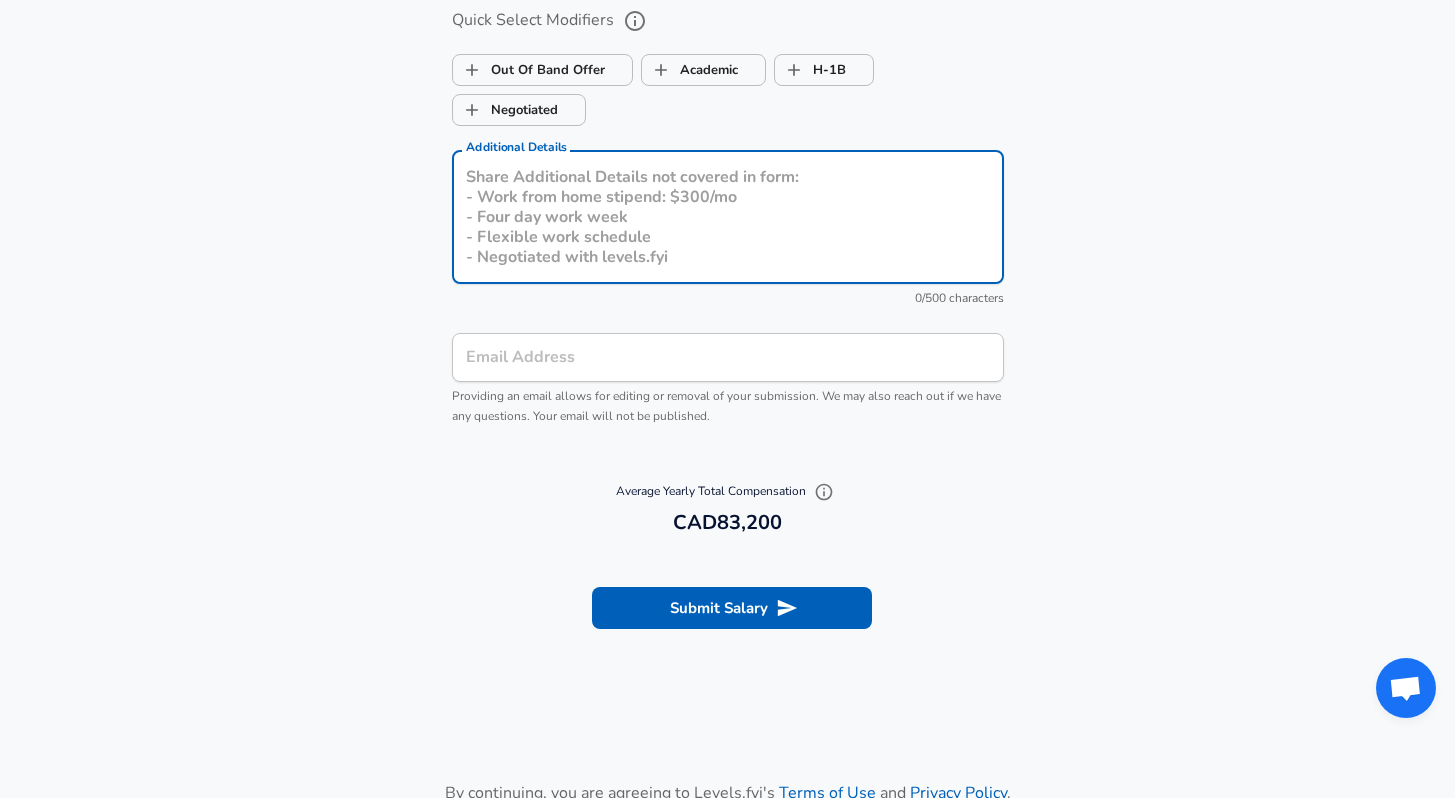 click on "Optional Fields Gender Gender Ethnicity Ethnicity Education Education Quick Select Modifiers Out Of Band Offer Academic H-1B Negotiated Additional Details x Additional Details 0 /500 characters Email Address Email Address Providing an email allows for editing or removal of your submission. We may also reach out if we have any questions. Your email will not be published." at bounding box center [728, 114] 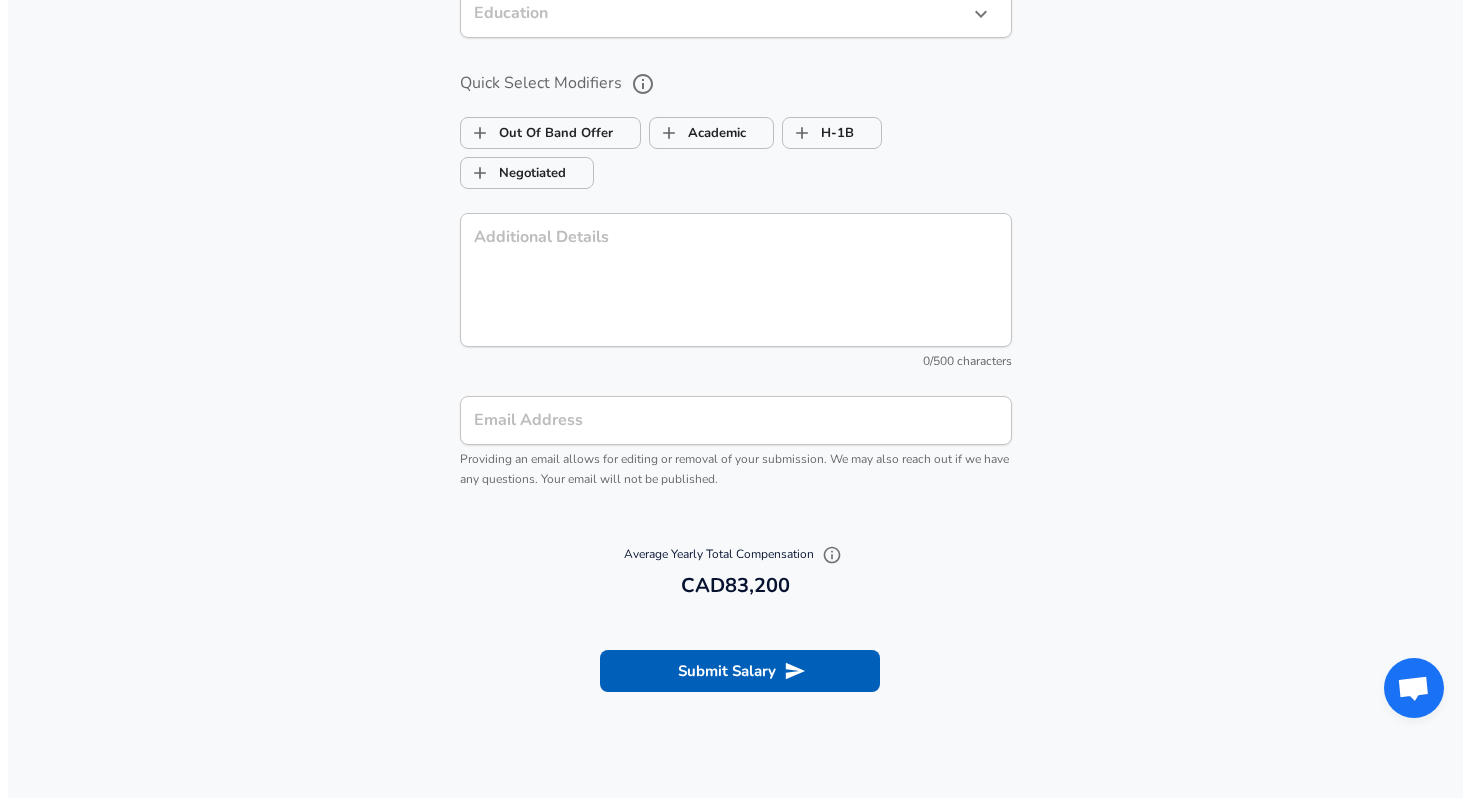 scroll, scrollTop: 1926, scrollLeft: 0, axis: vertical 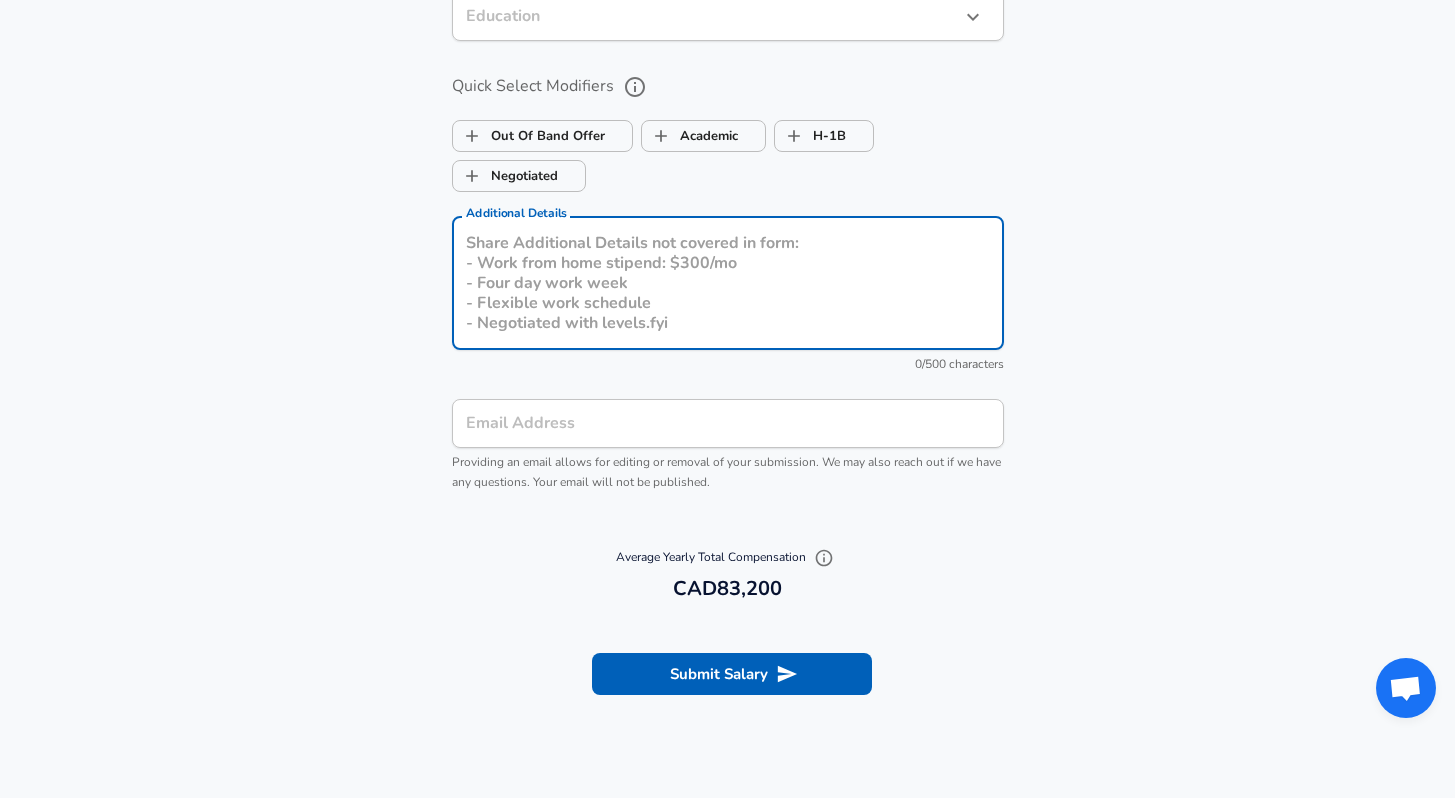 click on "Additional Details" at bounding box center [728, 283] 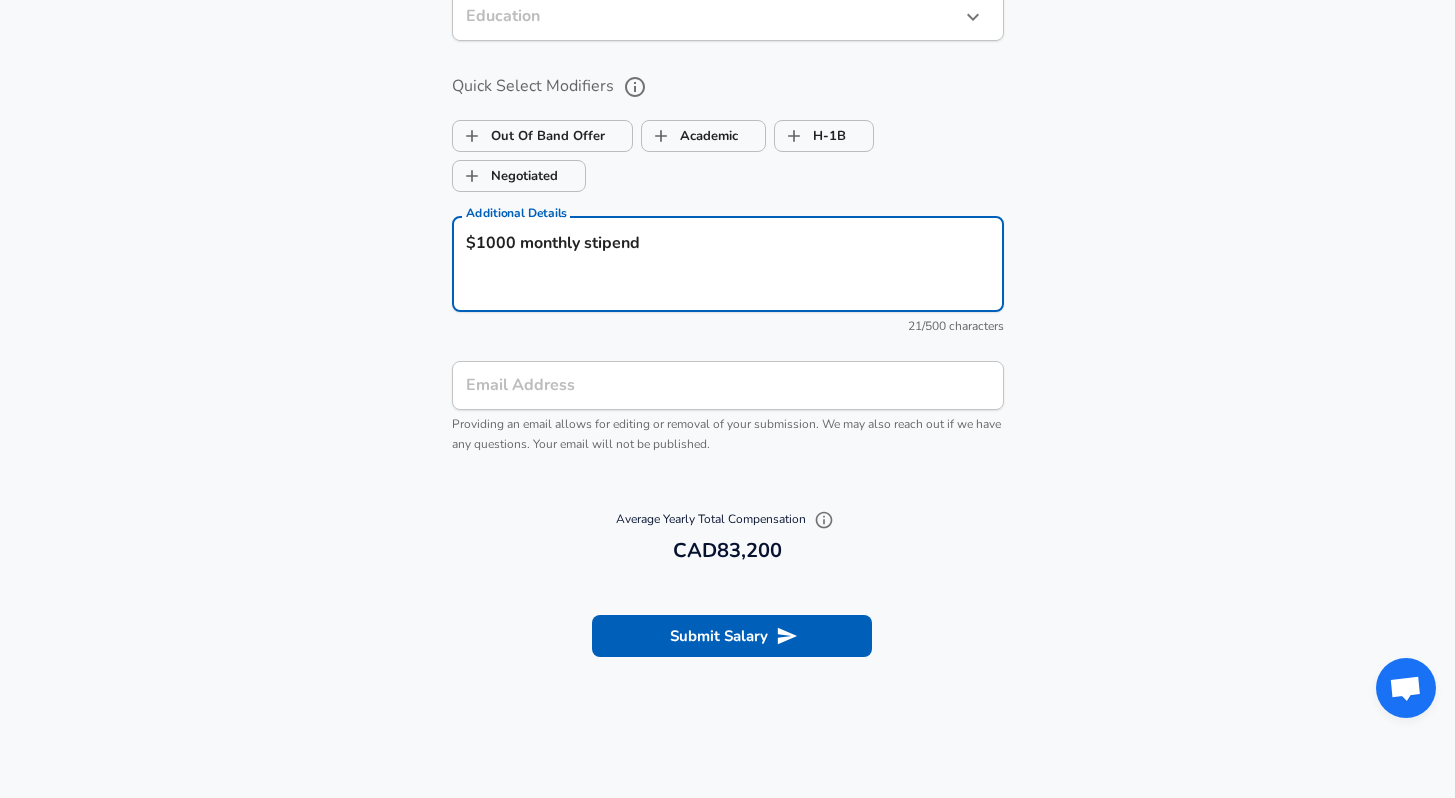 type on "$1000 monthly stipend" 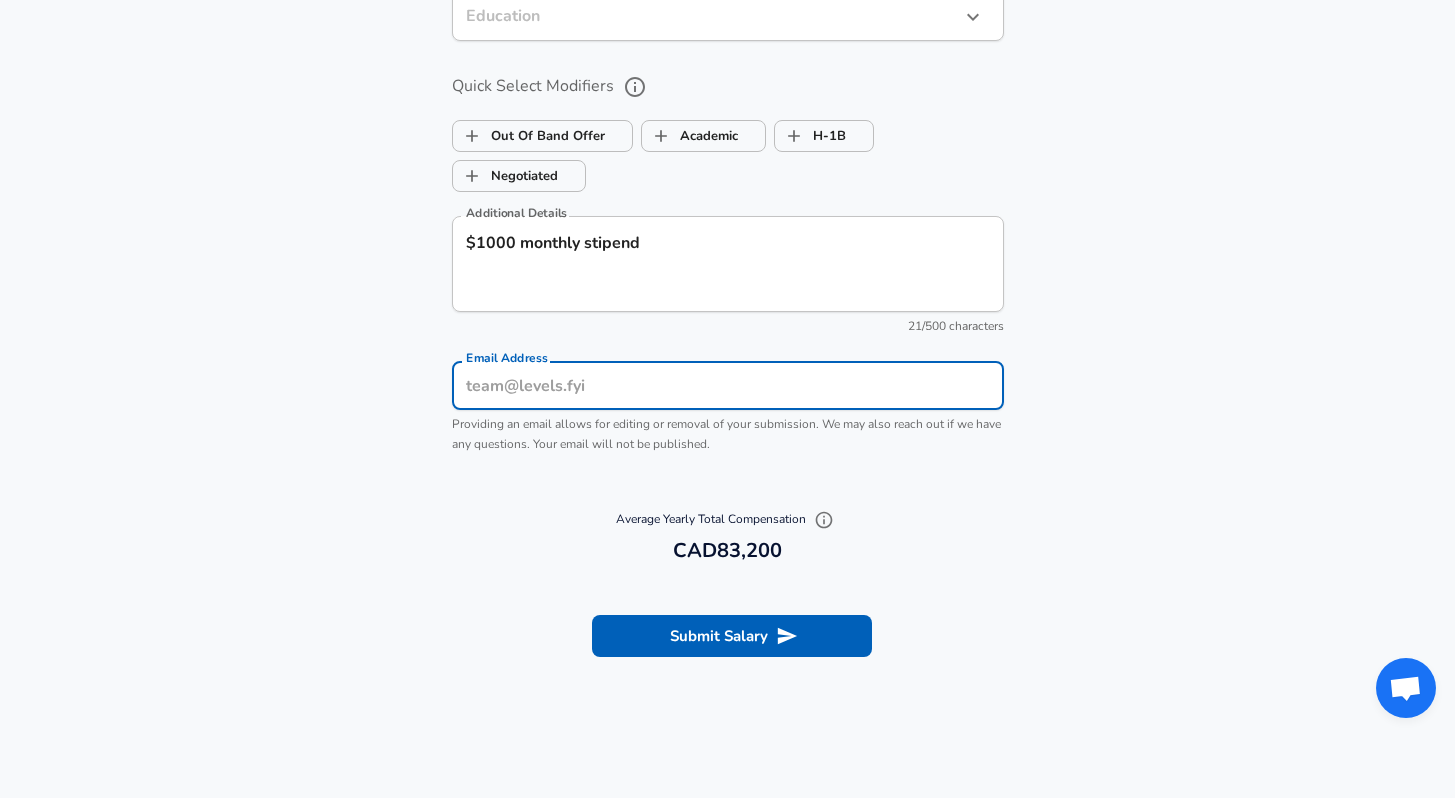 click on "Email Address" at bounding box center [728, 385] 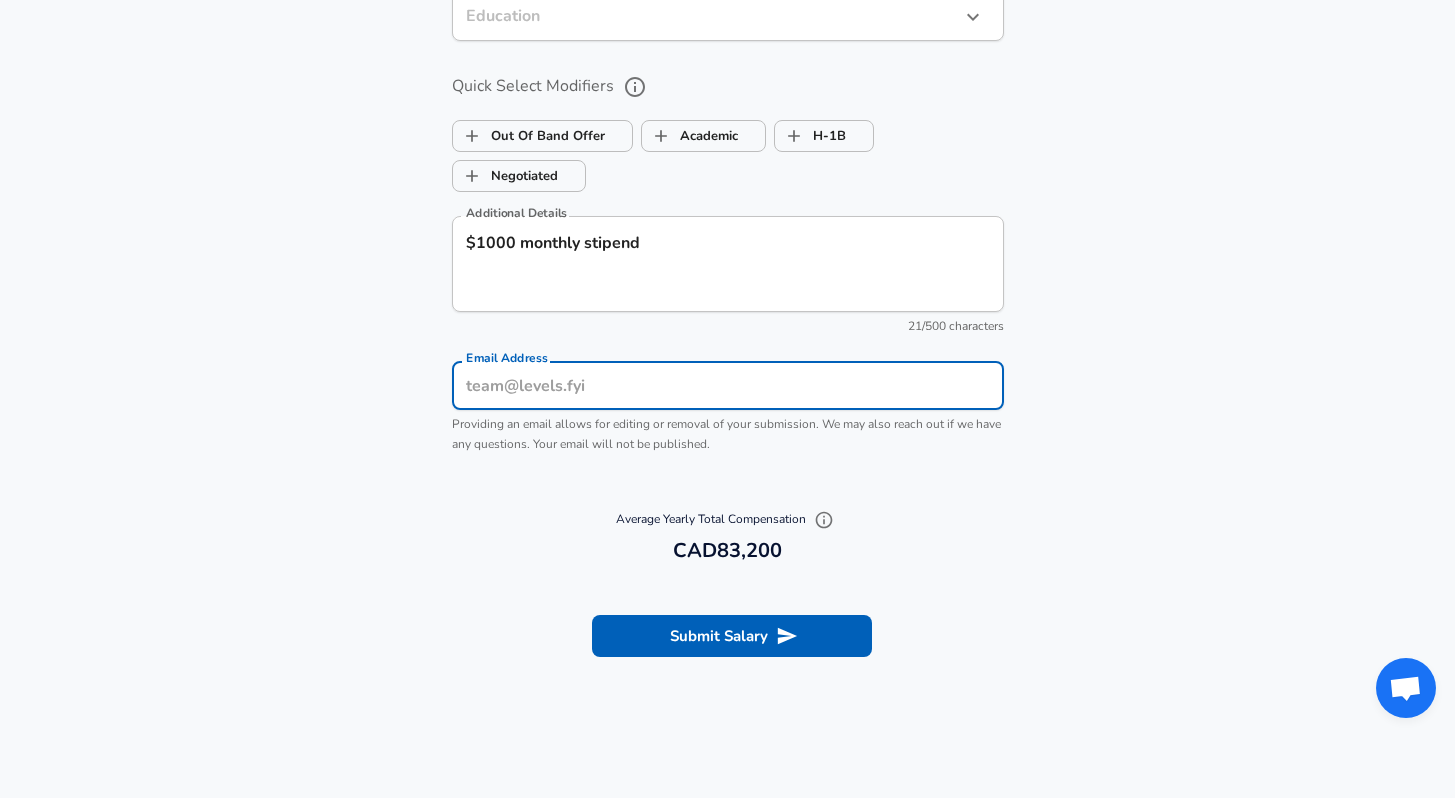 type on "[EMAIL]" 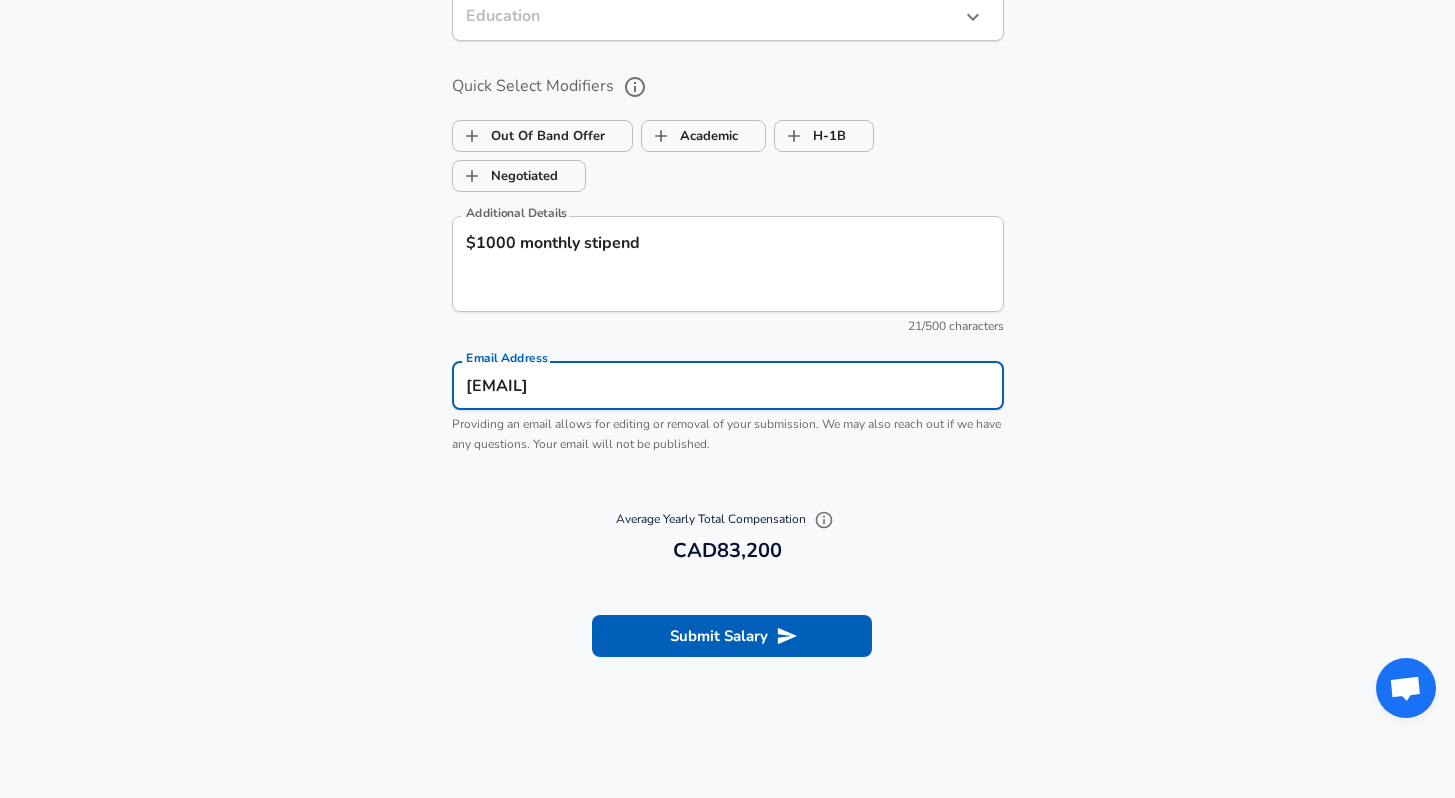 click on "Optional Fields Gender Gender Ethnicity Ethnicity Education Education Quick Select Modifiers Out Of Band Offer Academic H-1B Negotiated Additional Details $1000 monthly stipend x Additional Details 21 /500 characters Email Address [EMAIL] Email Address Providing an email allows for editing or removal of your submission. We may also reach out if we have any questions. Your email will not be published." at bounding box center (727, 165) 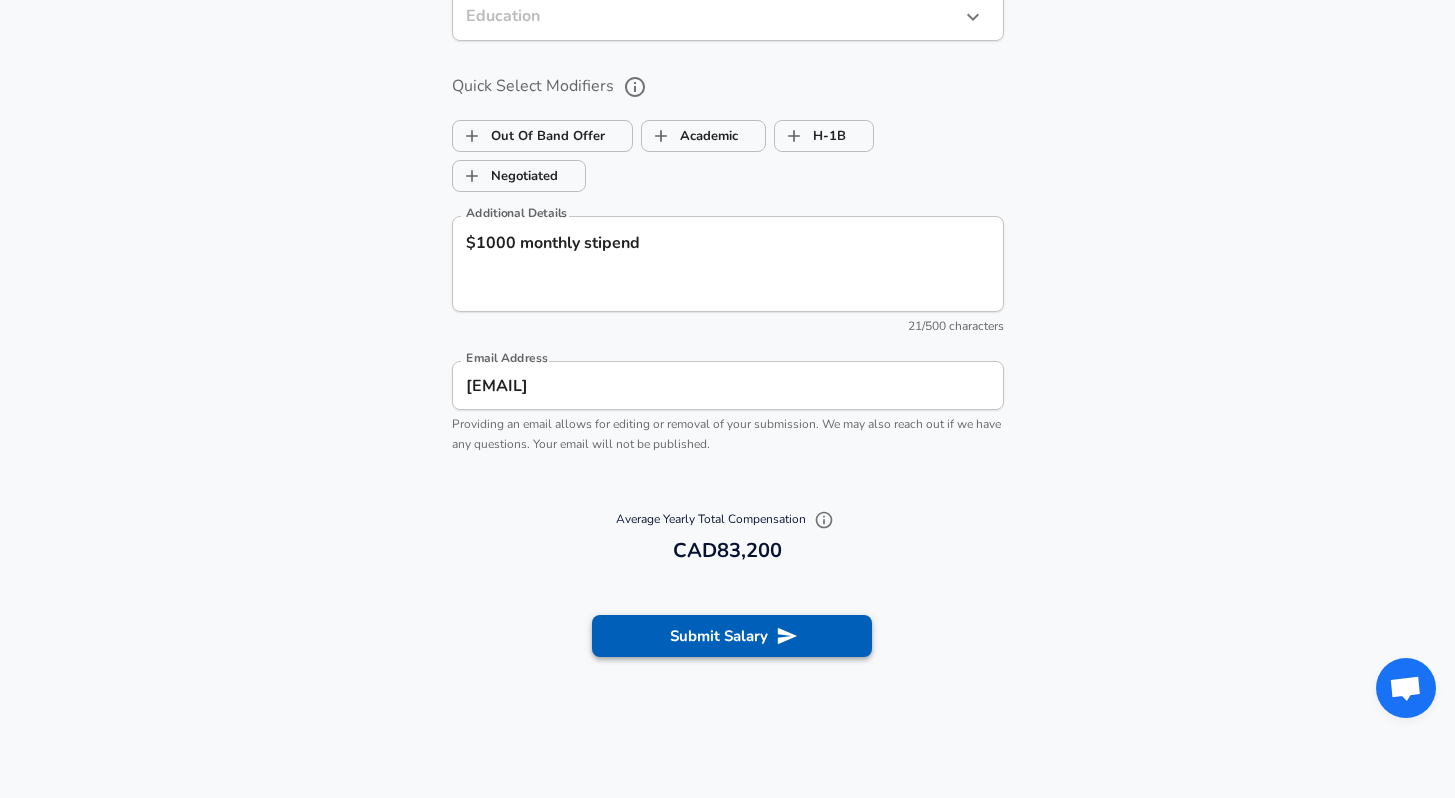 click on "Submit Salary" at bounding box center [732, 636] 